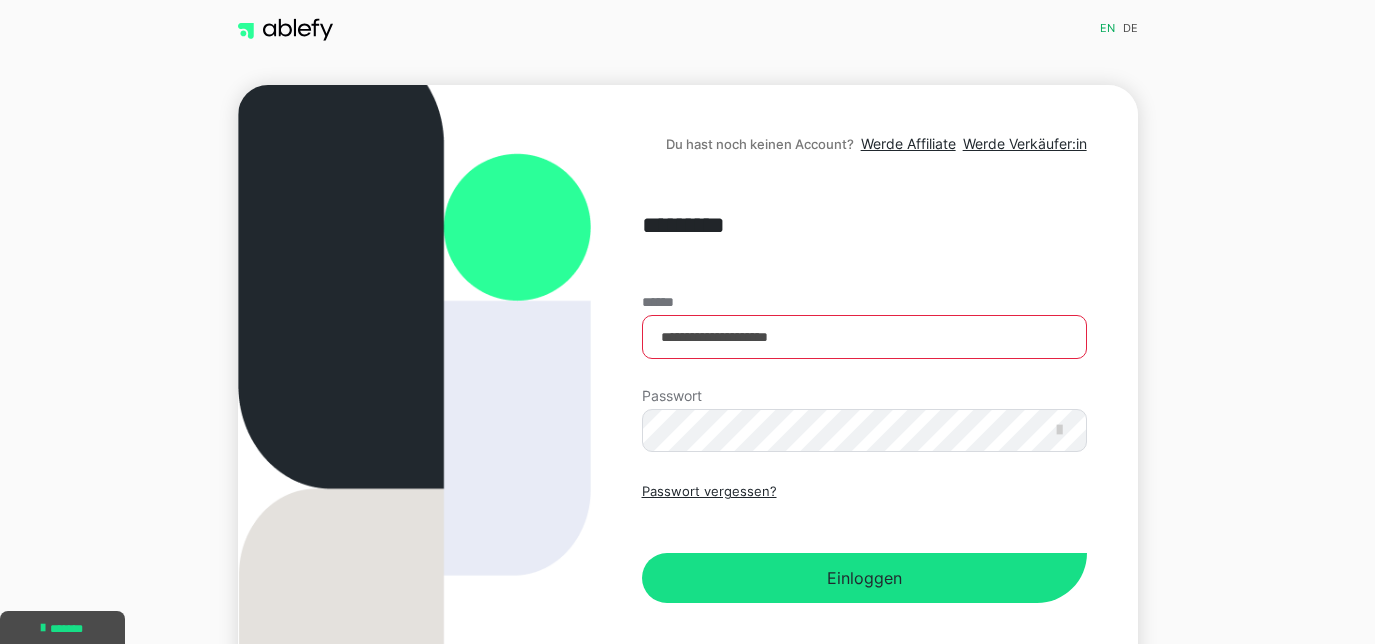 scroll, scrollTop: 0, scrollLeft: 0, axis: both 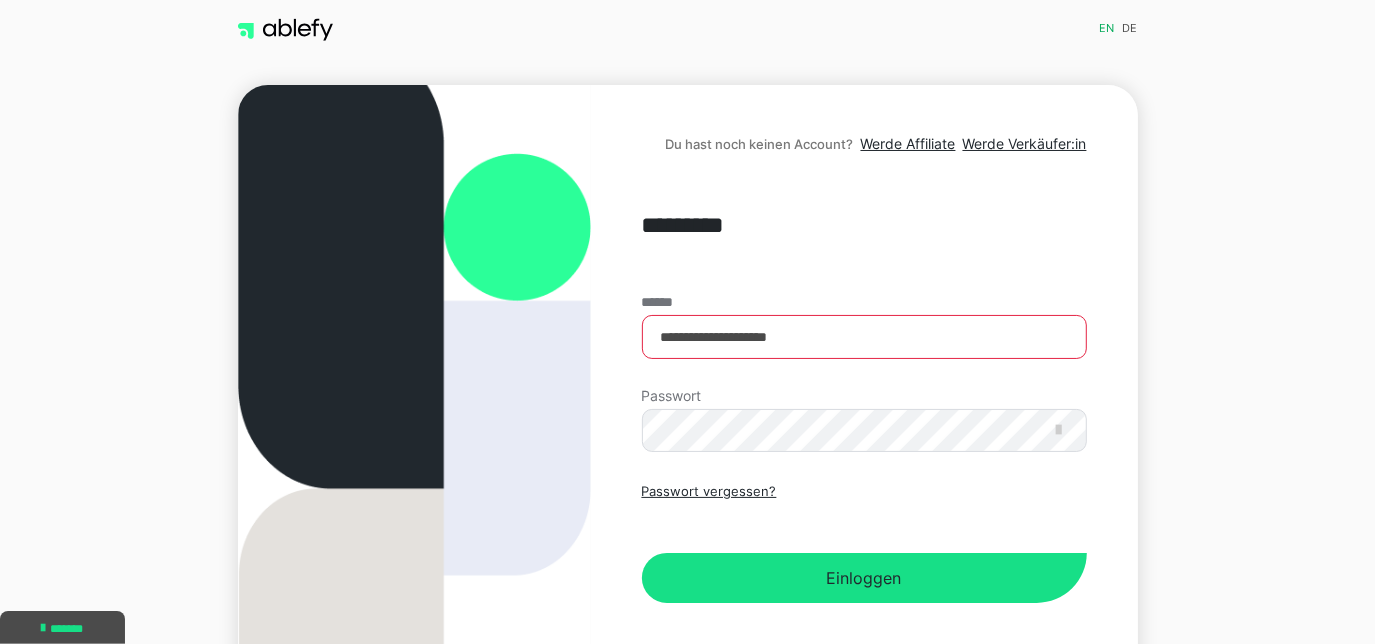 type on "**********" 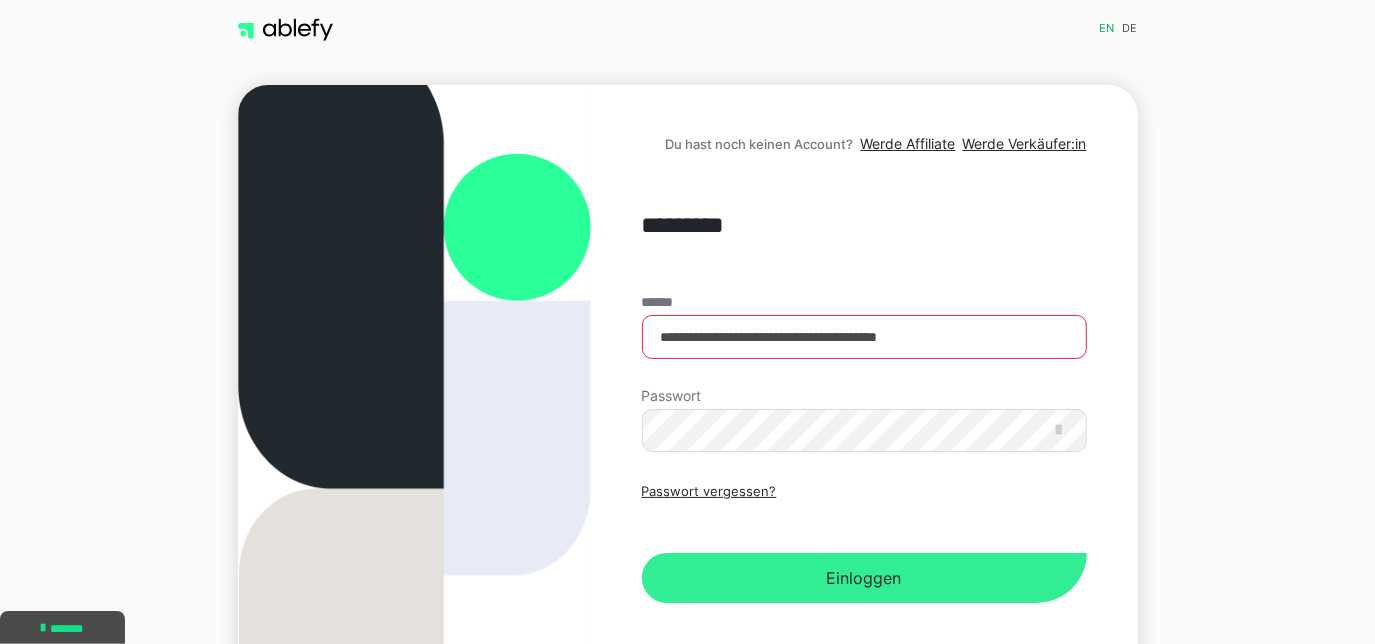 click on "Einloggen" at bounding box center (864, 578) 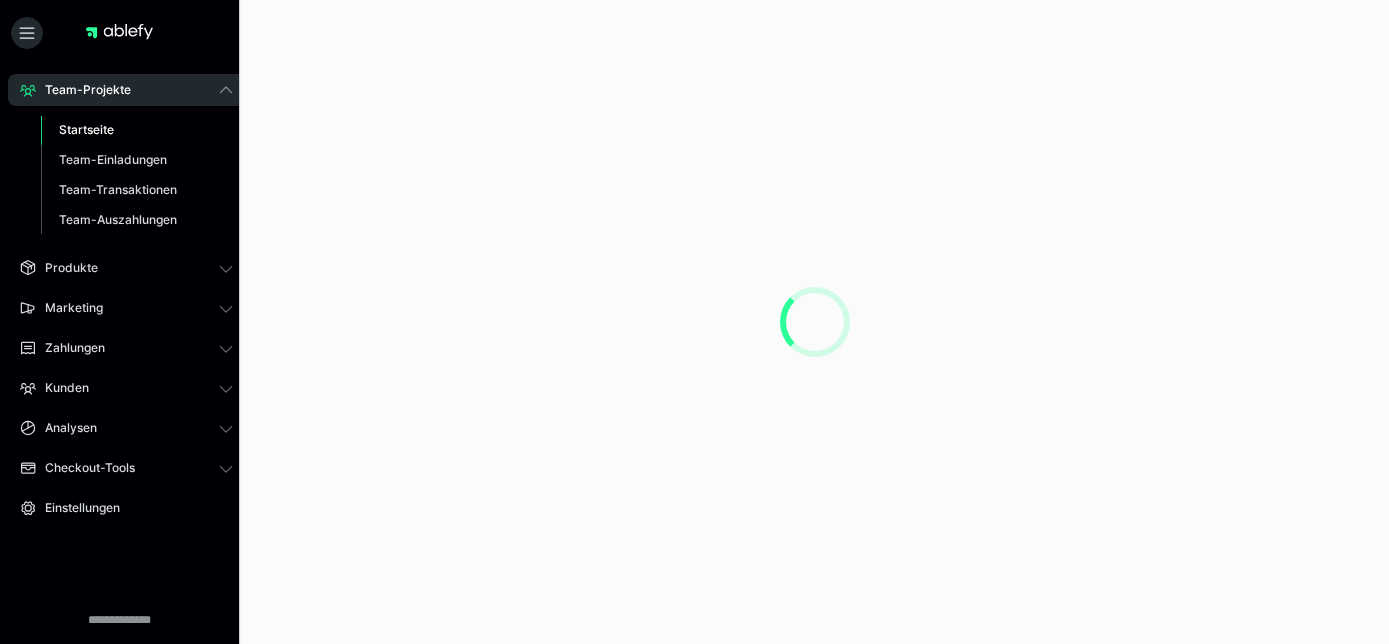 scroll, scrollTop: 0, scrollLeft: 0, axis: both 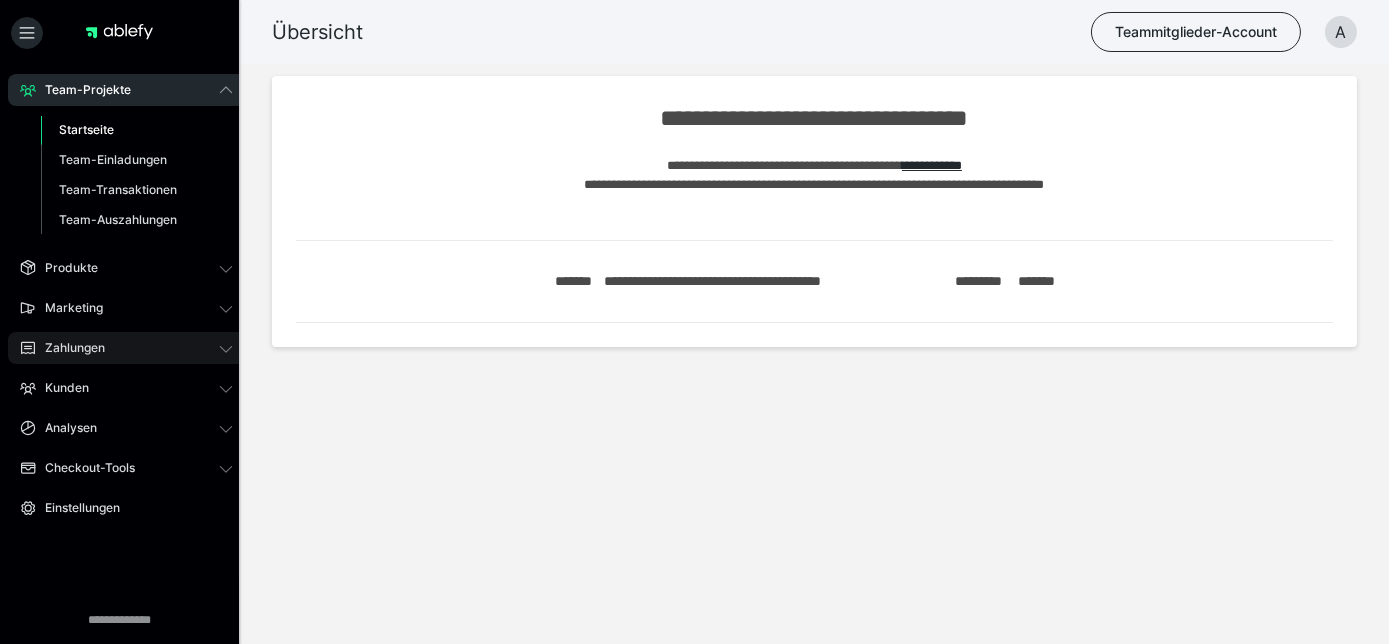 click on "Zahlungen" at bounding box center [68, 348] 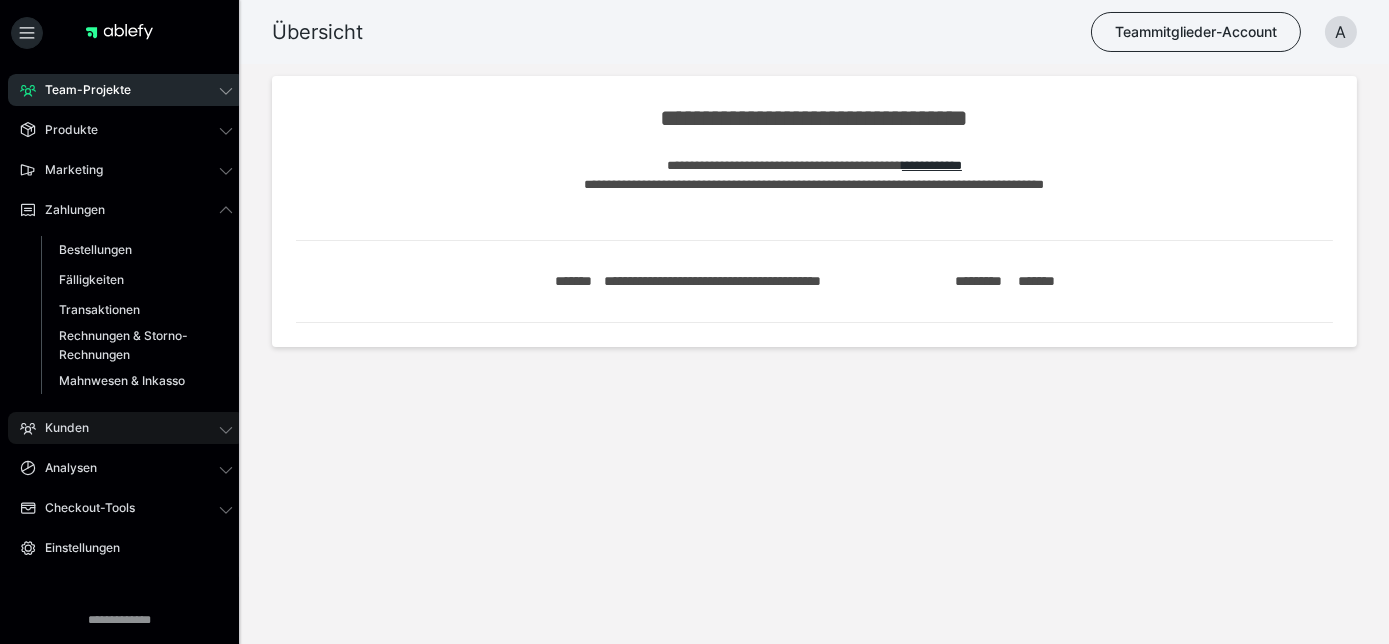 click on "Kunden" at bounding box center (60, 428) 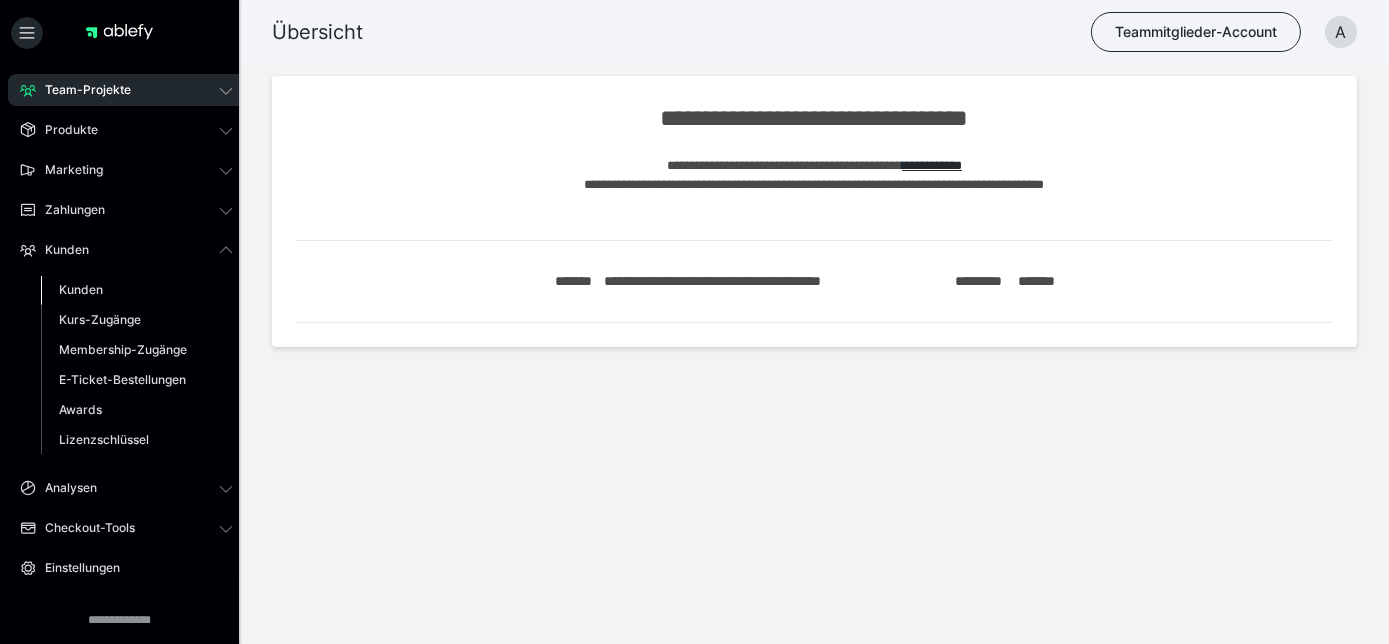 click on "Kunden" at bounding box center [81, 289] 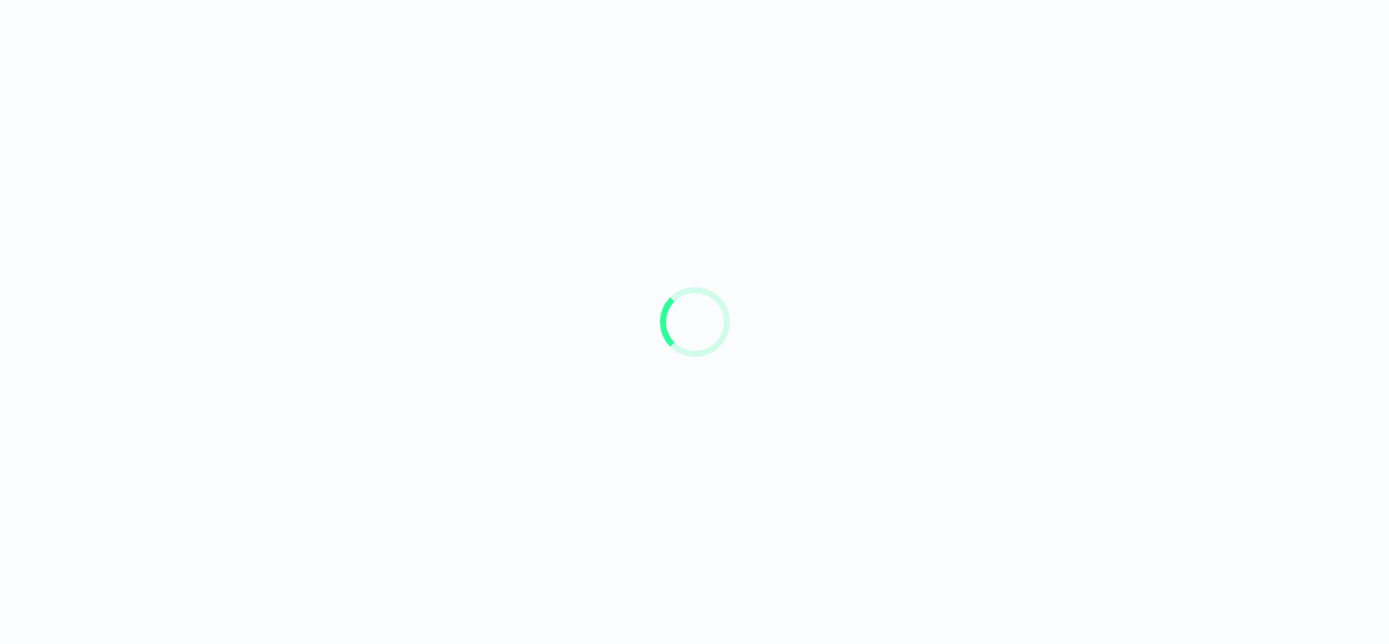 scroll, scrollTop: 0, scrollLeft: 0, axis: both 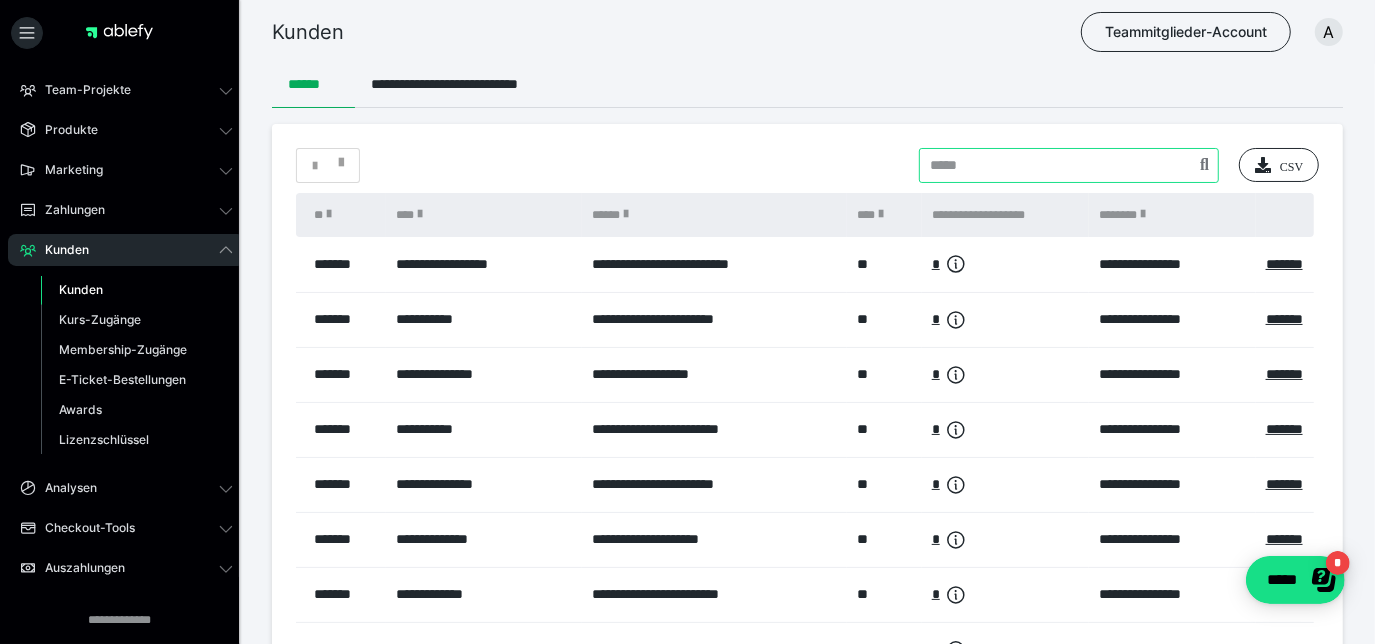 click at bounding box center (1069, 165) 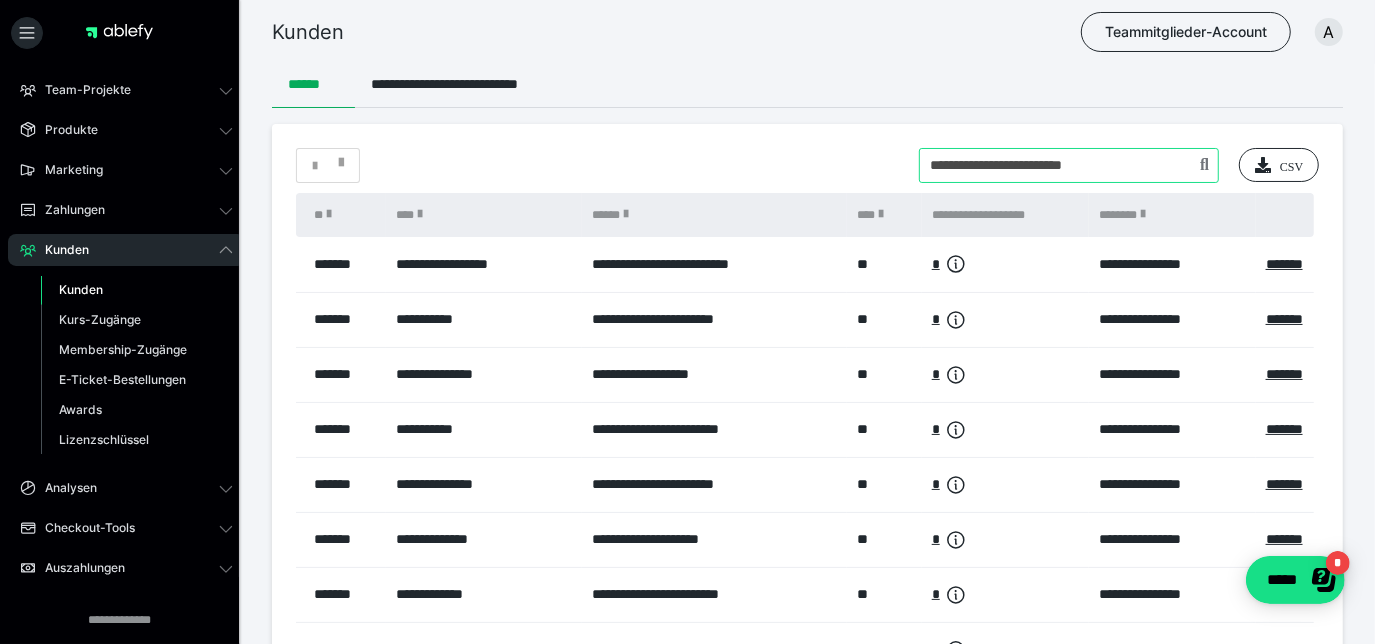 type on "**********" 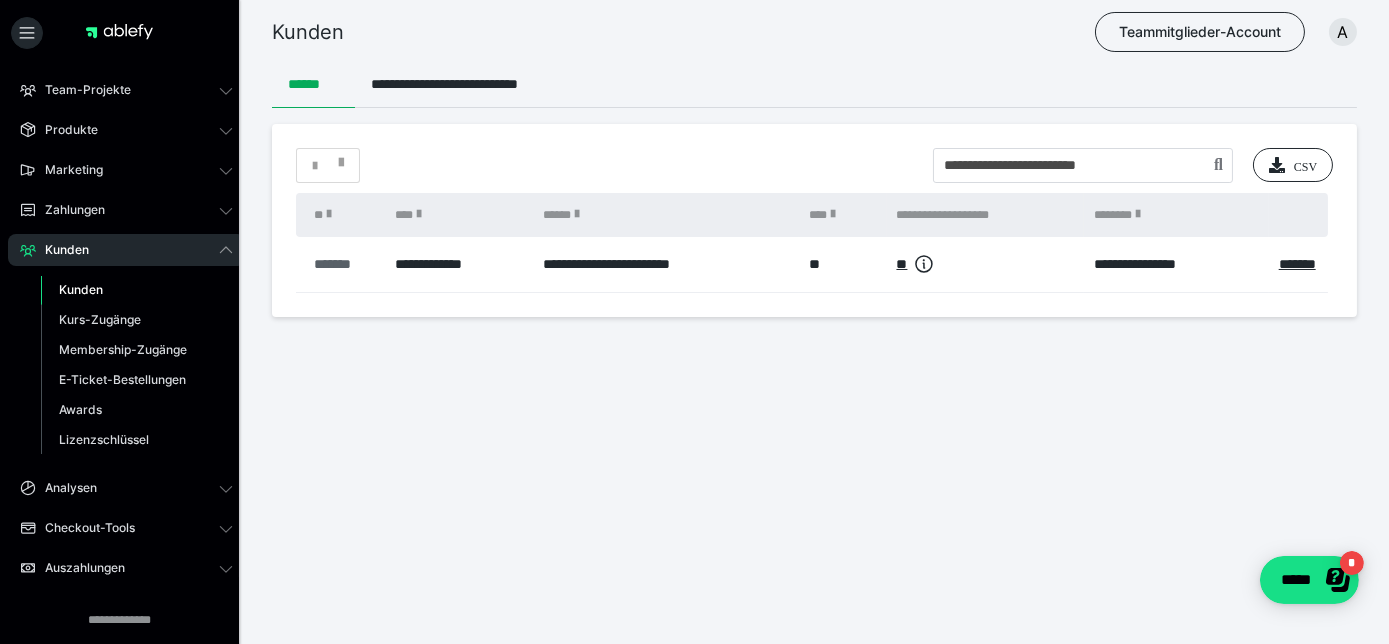 click on "*******" at bounding box center (344, 264) 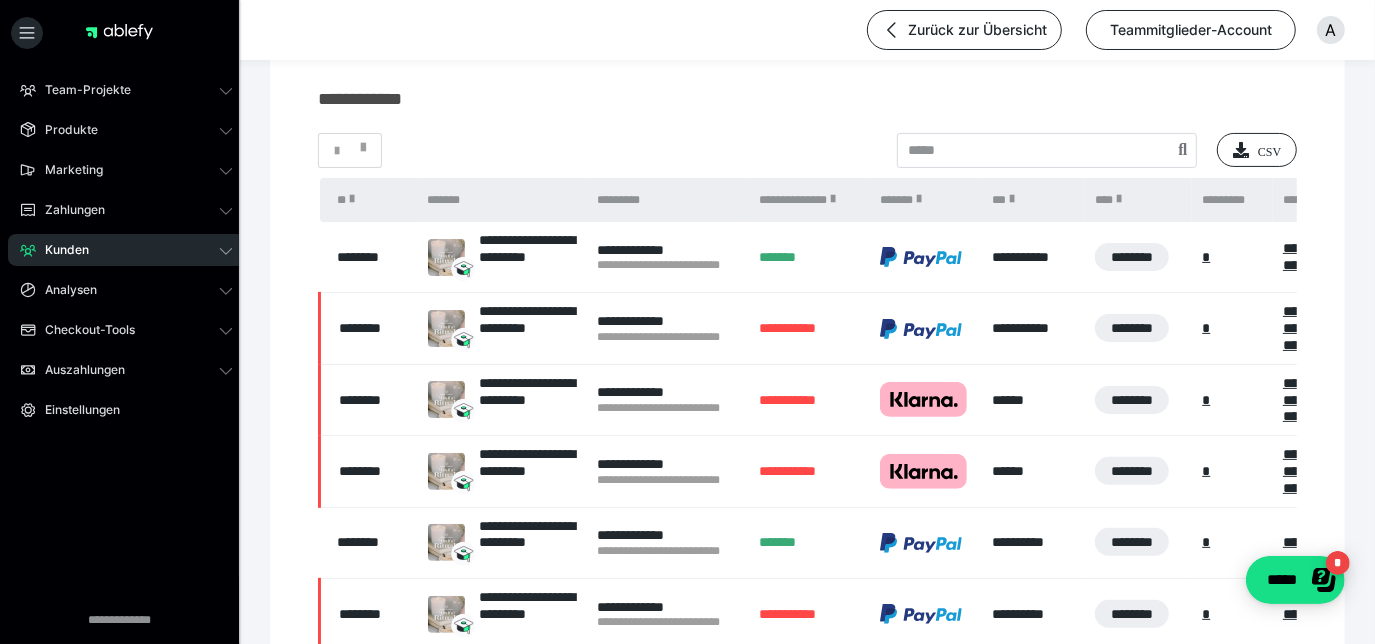 scroll, scrollTop: 206, scrollLeft: 0, axis: vertical 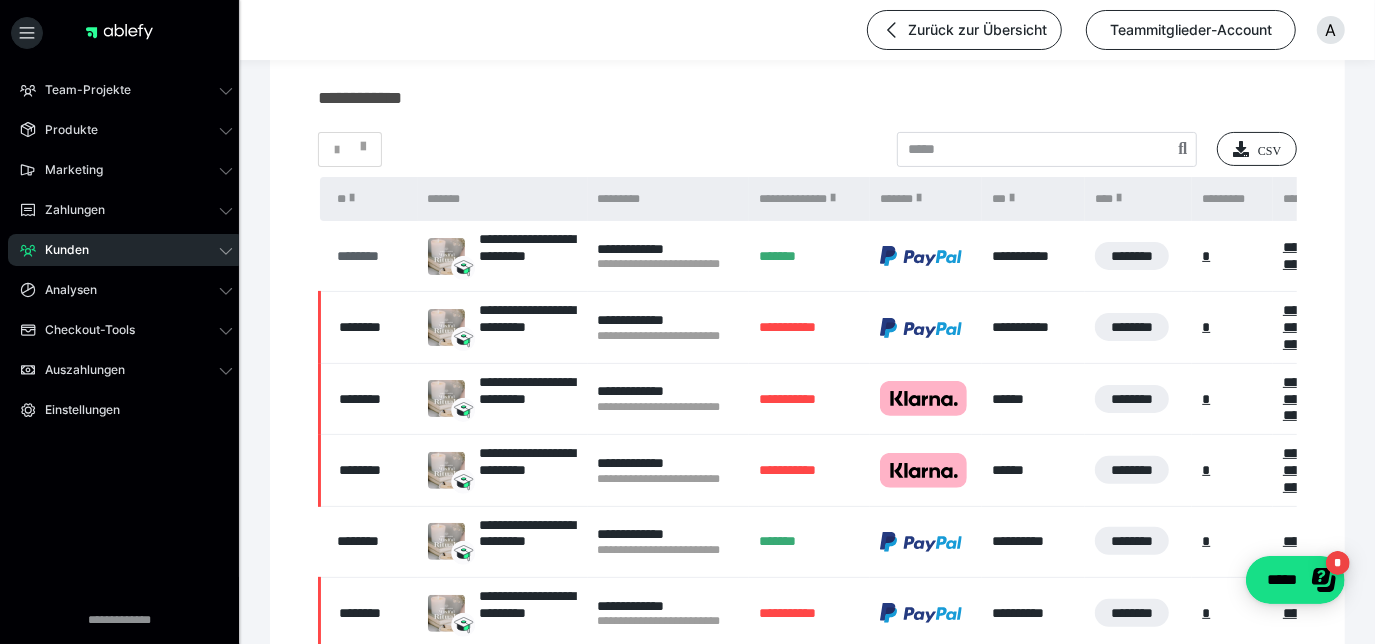 click on "********" at bounding box center [373, 256] 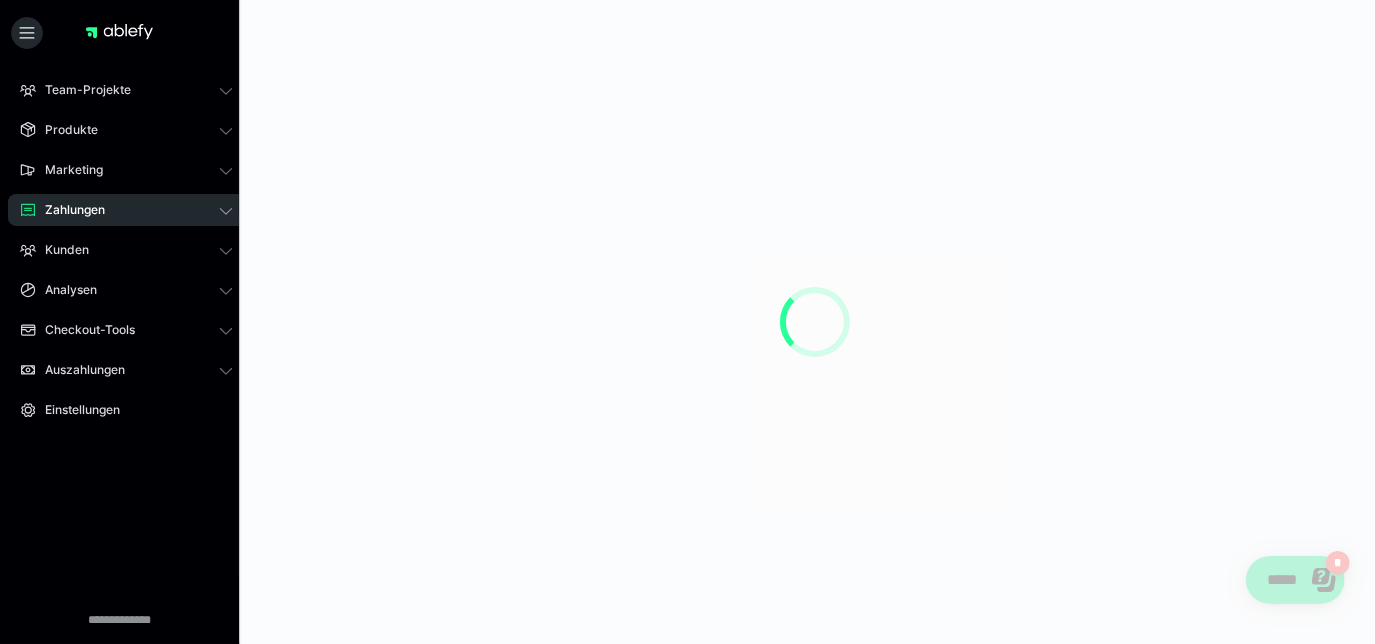 scroll, scrollTop: 0, scrollLeft: 0, axis: both 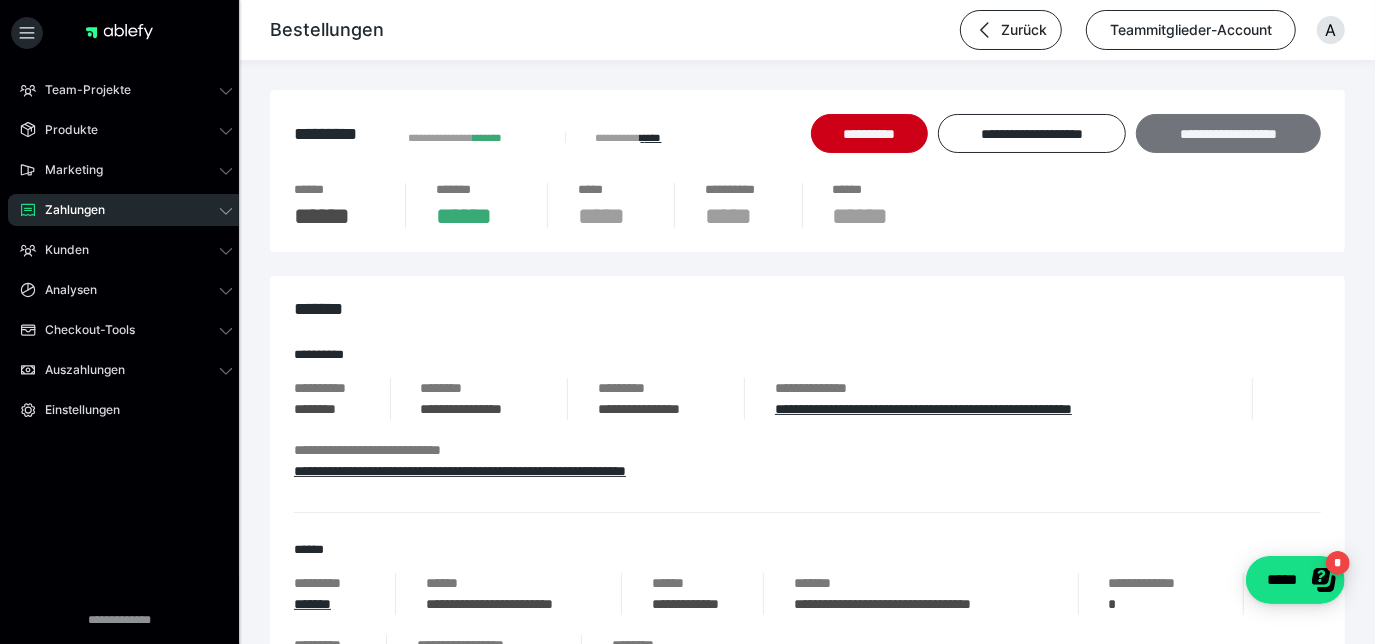 click on "**********" at bounding box center (1228, 133) 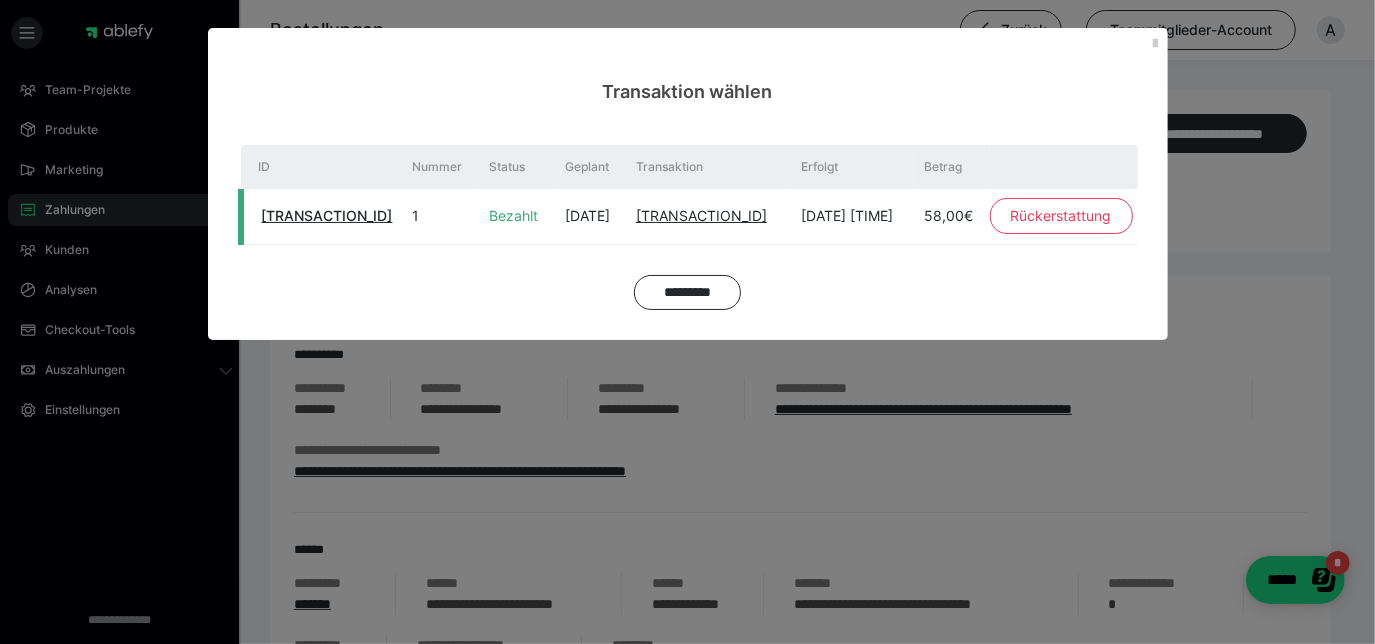 click on "Rückerstattung" at bounding box center [1061, 216] 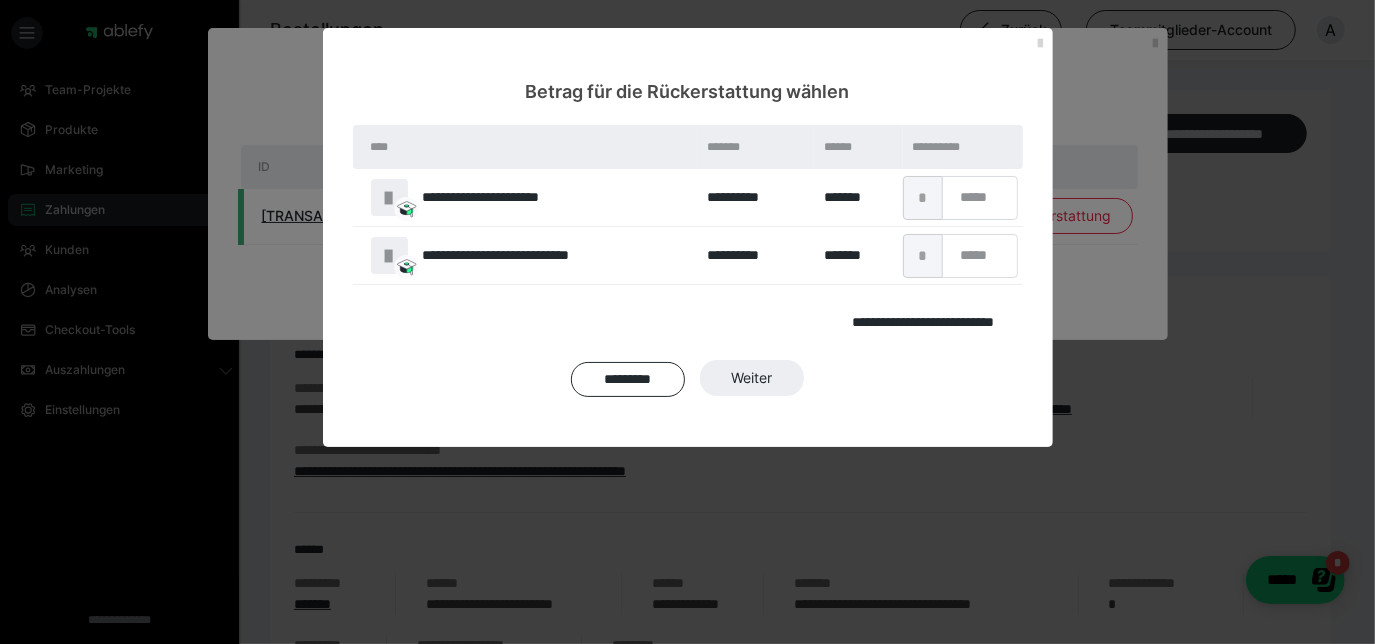 click at bounding box center [1041, 44] 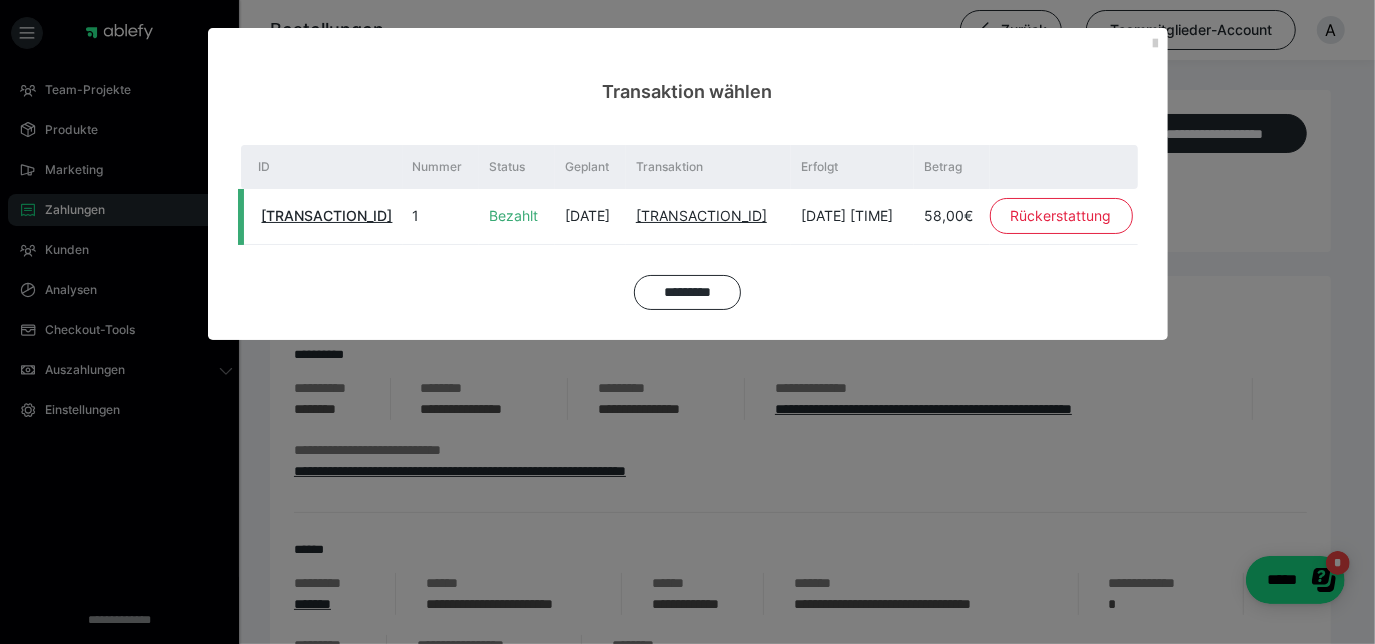 click on "Transaktion wählen" at bounding box center (688, 66) 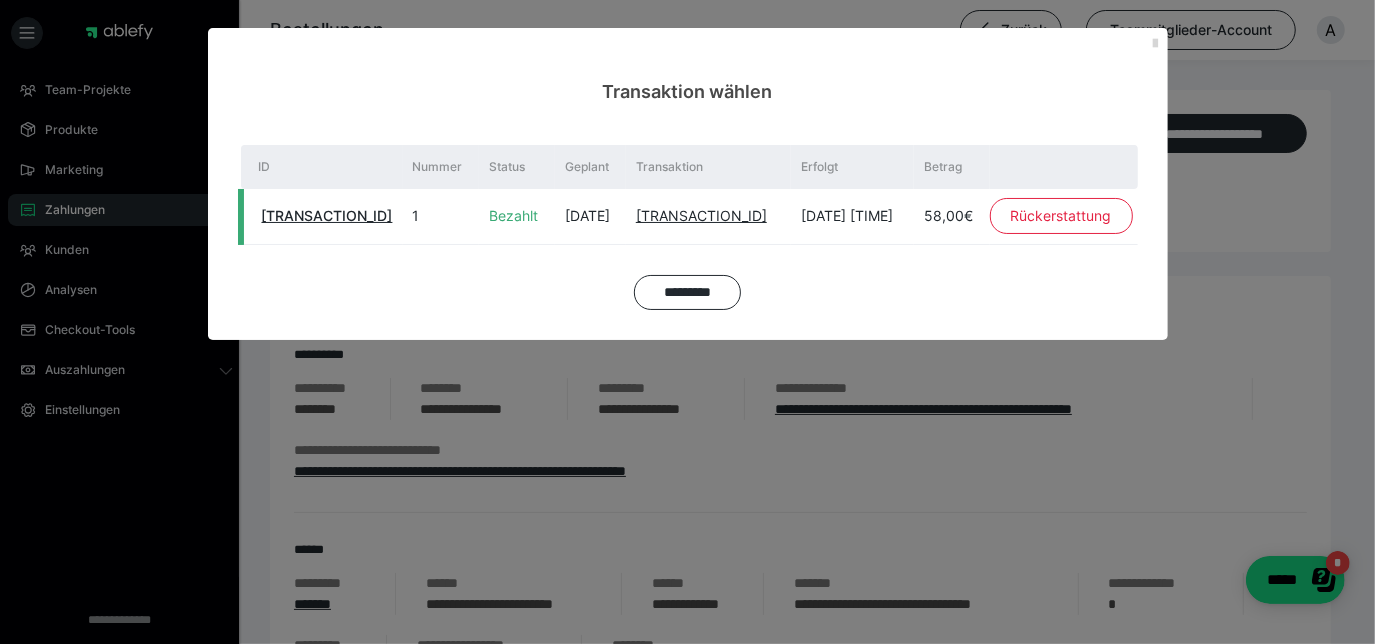 click at bounding box center [1156, 44] 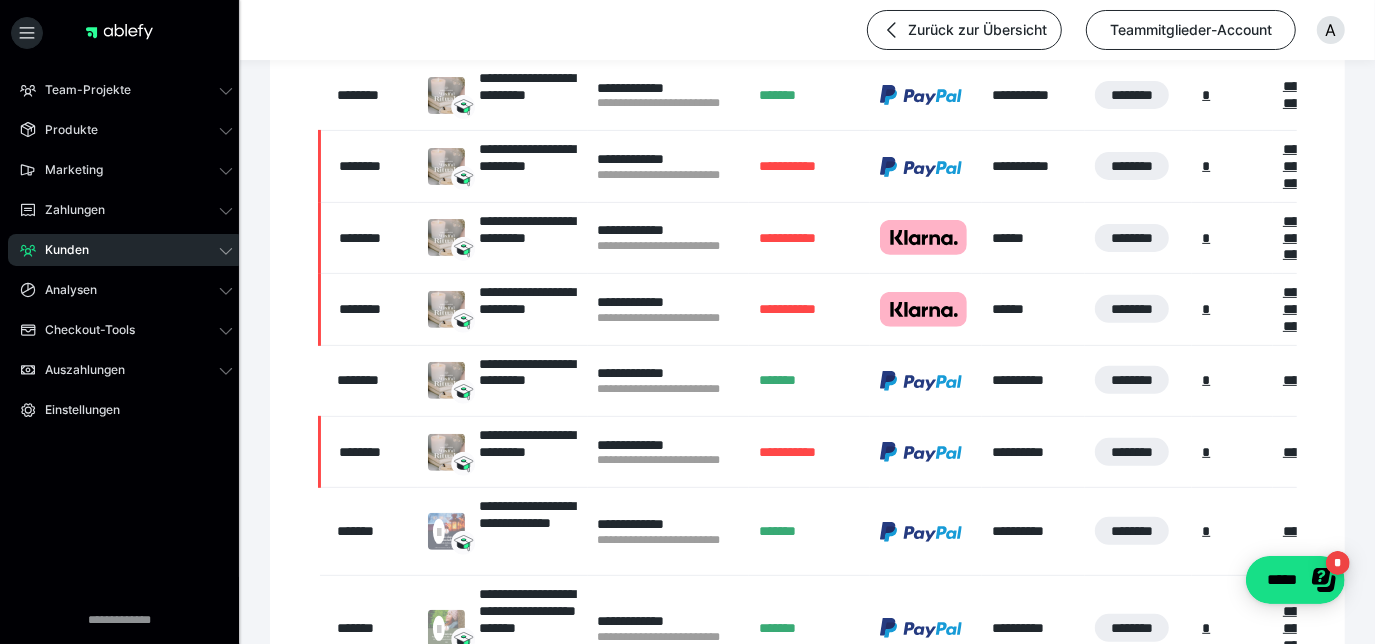 scroll, scrollTop: 376, scrollLeft: 0, axis: vertical 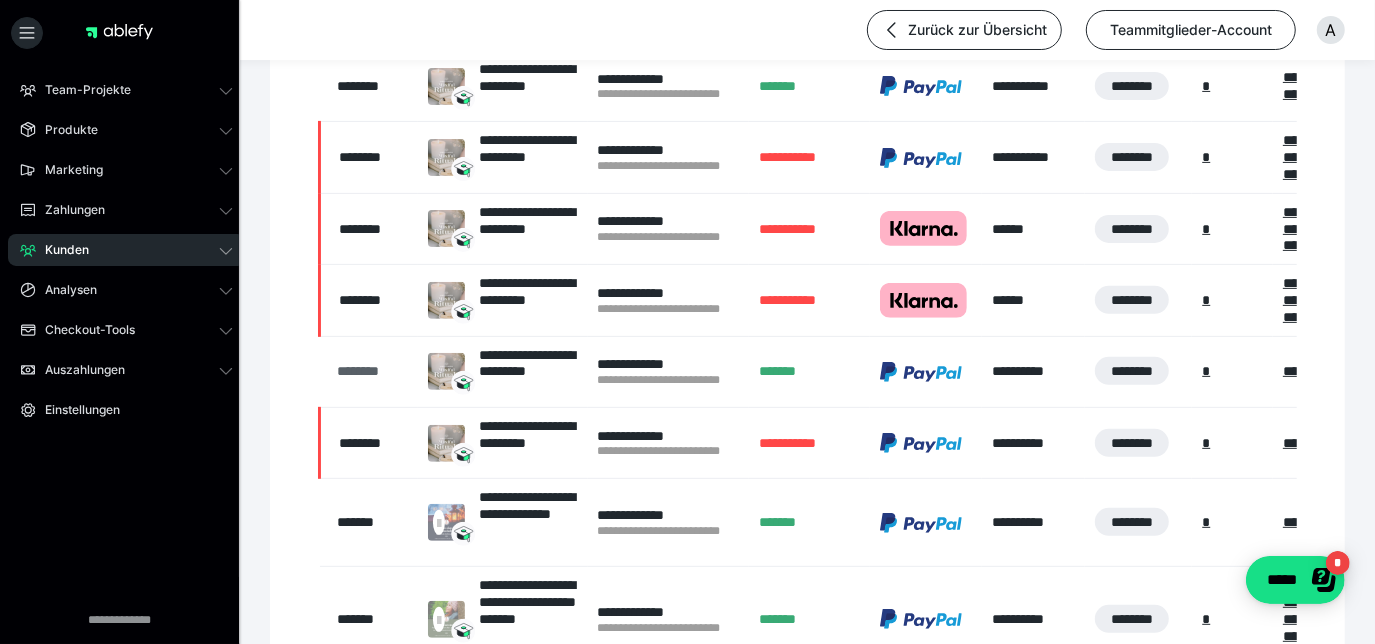 click on "********" at bounding box center (373, 371) 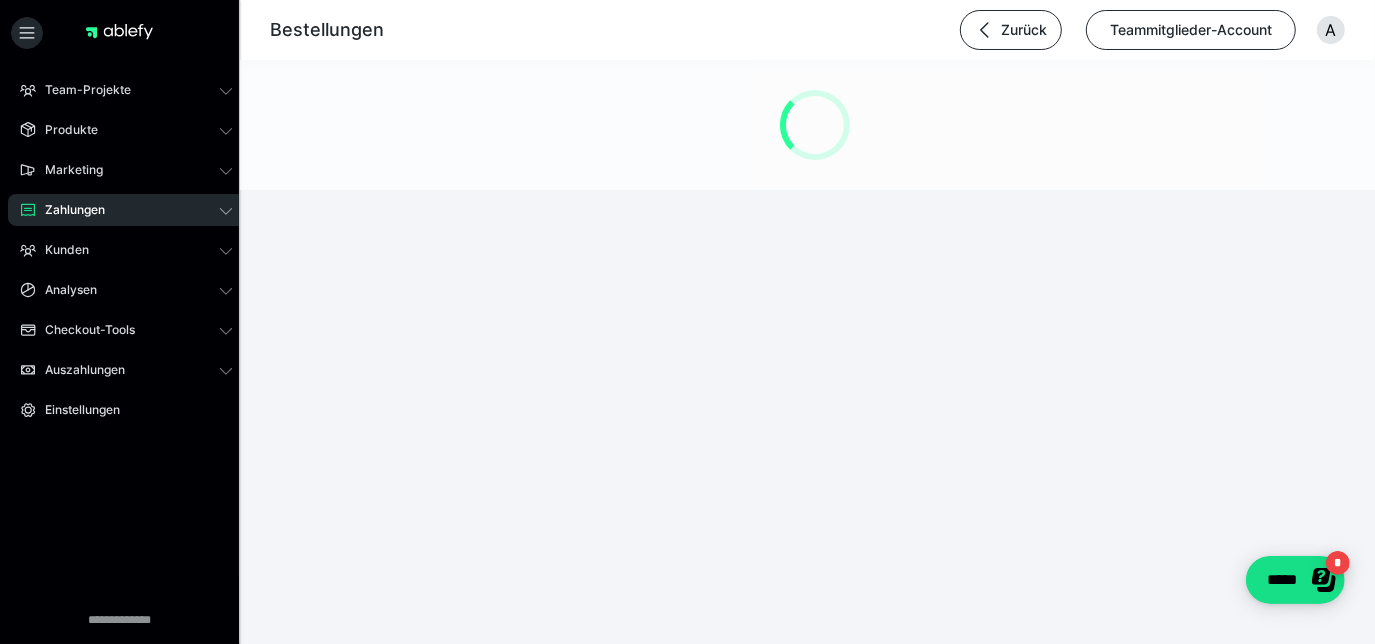 scroll, scrollTop: 0, scrollLeft: 0, axis: both 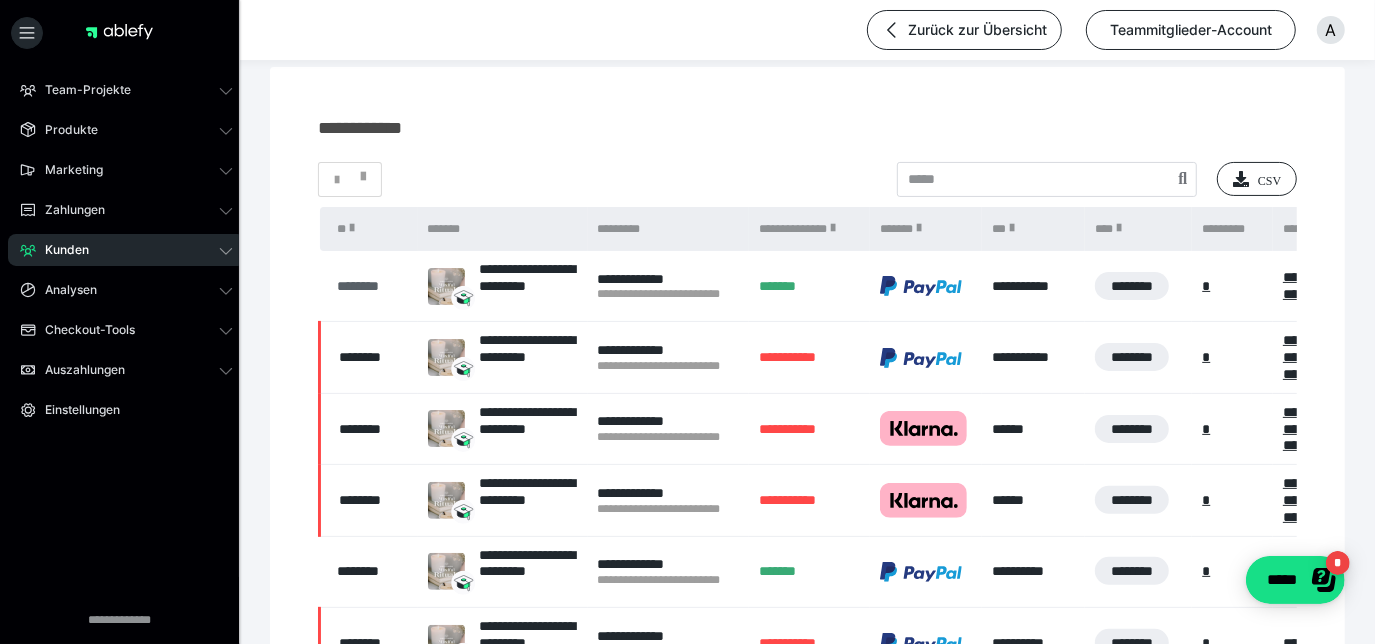 click on "********" at bounding box center (373, 286) 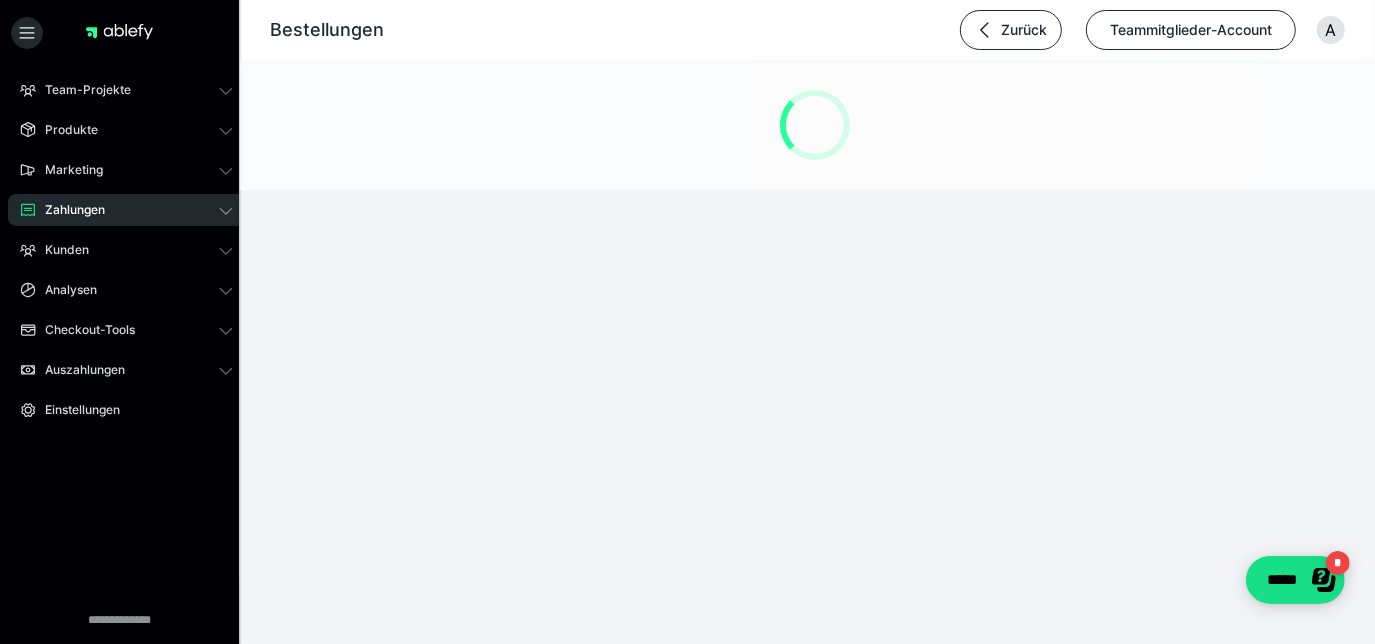 scroll, scrollTop: 0, scrollLeft: 0, axis: both 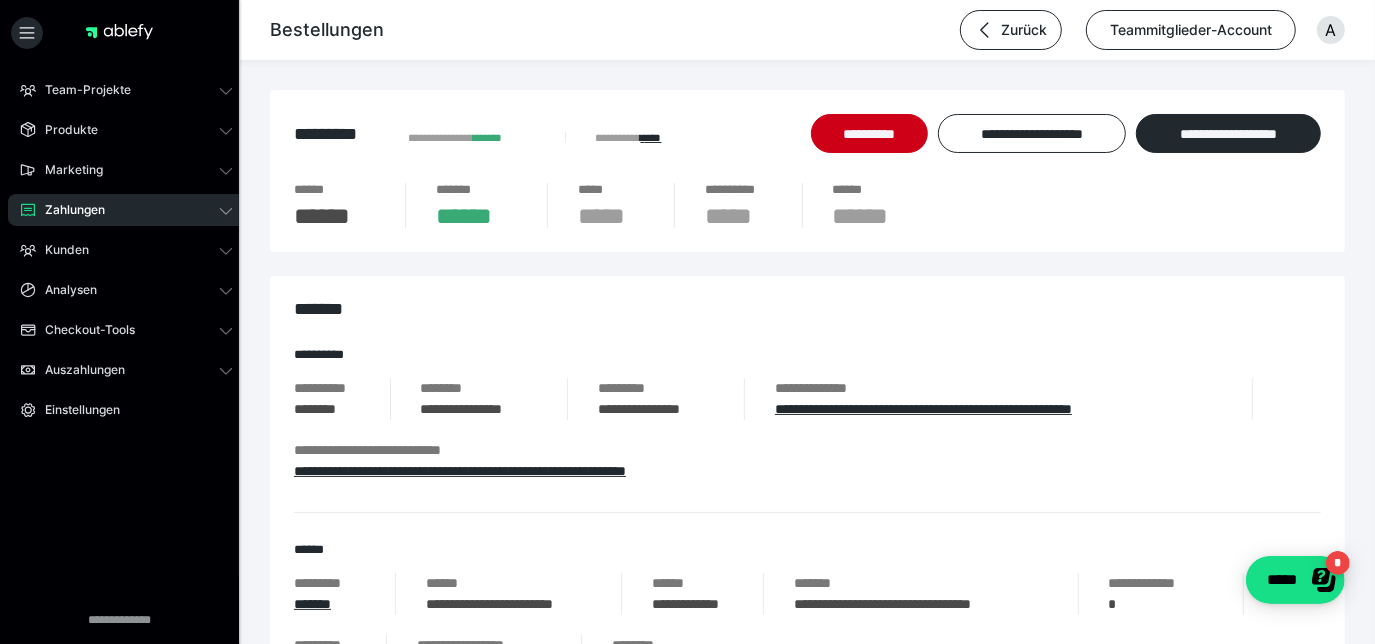 click on "**********" at bounding box center [807, 148] 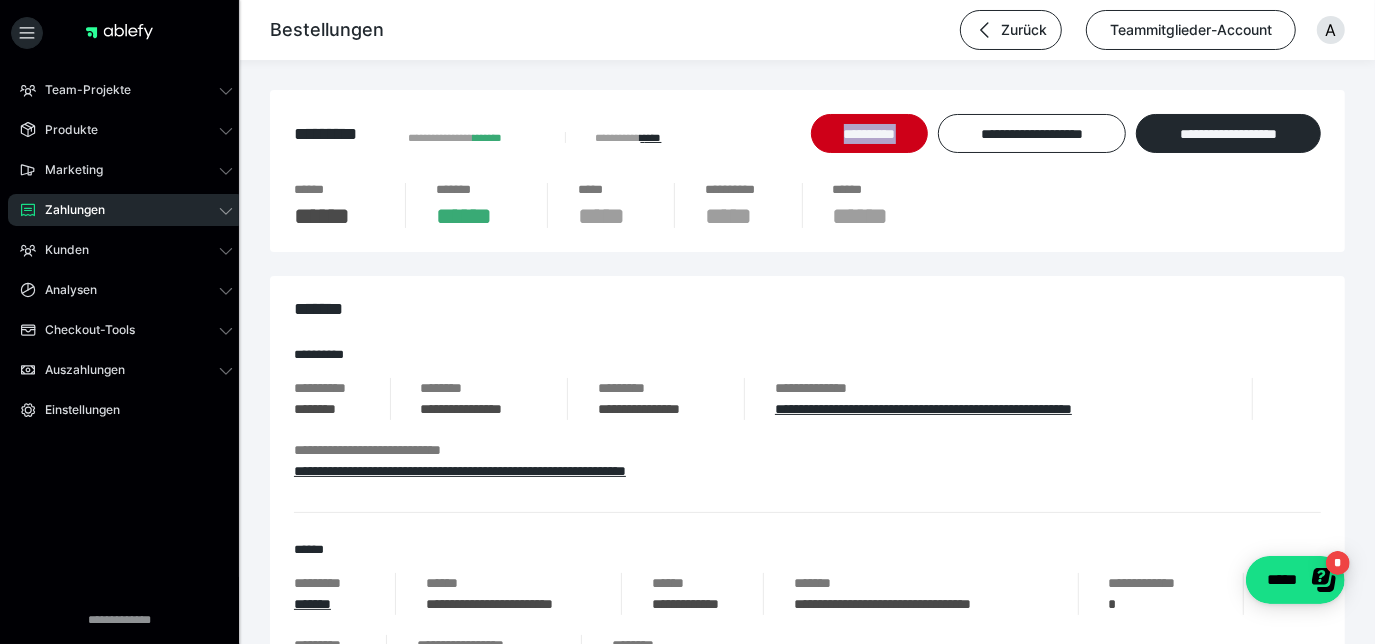 click on "**********" at bounding box center [807, 148] 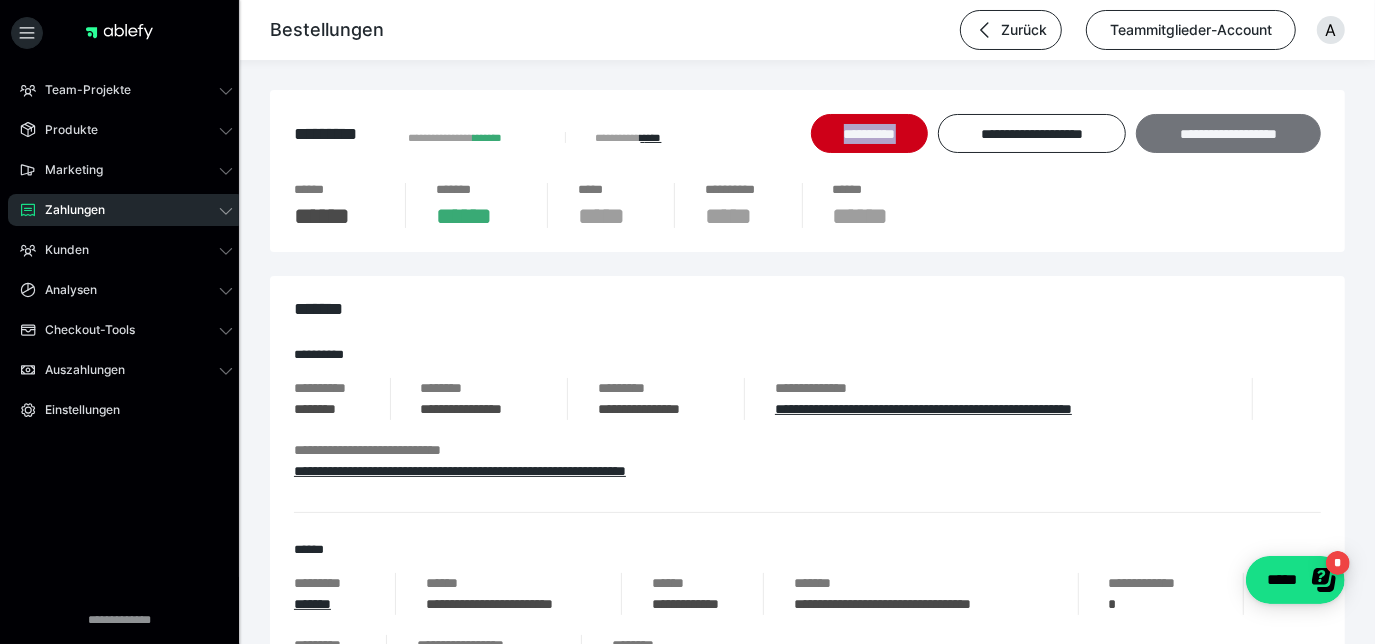 click on "**********" at bounding box center [1228, 133] 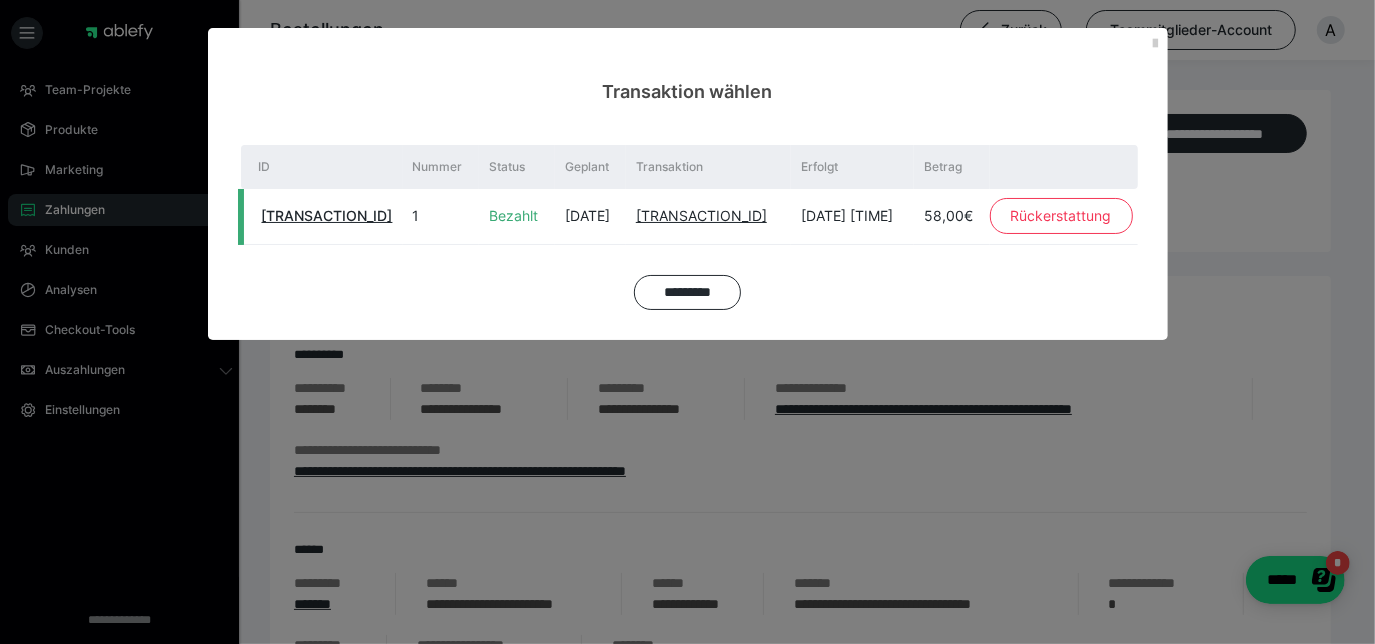click on "Rückerstattung" at bounding box center [1061, 216] 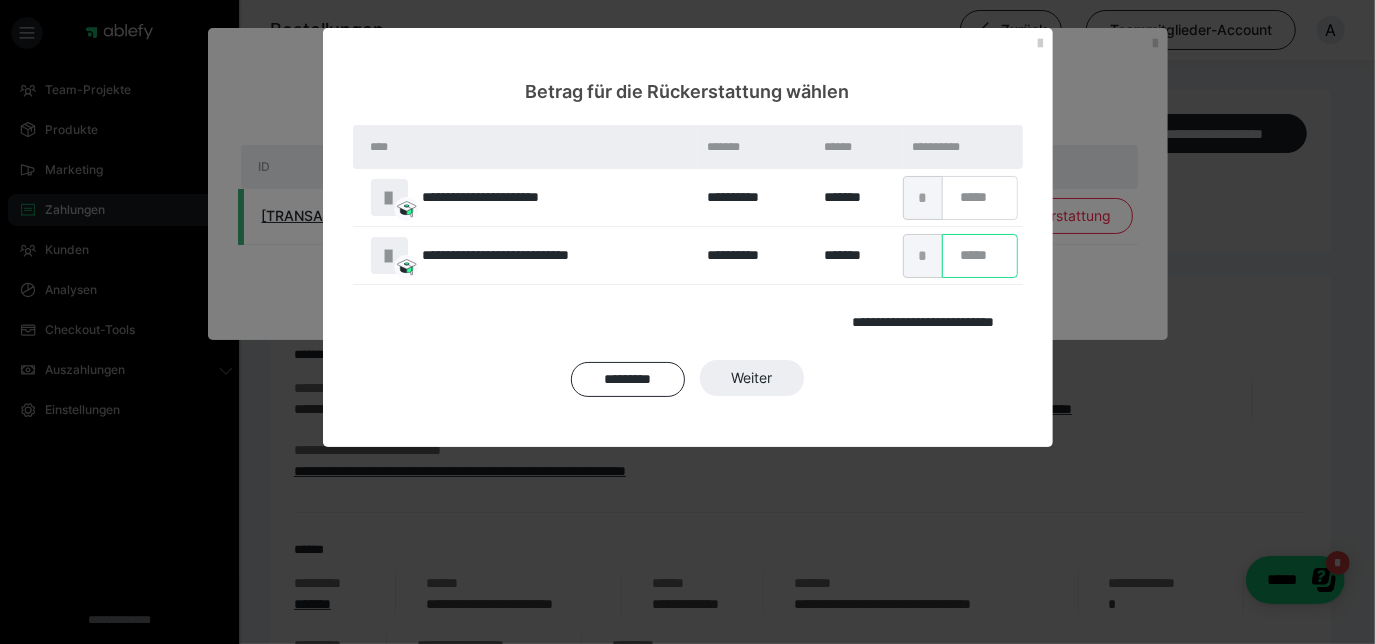 drag, startPoint x: 1000, startPoint y: 249, endPoint x: 892, endPoint y: 241, distance: 108.29589 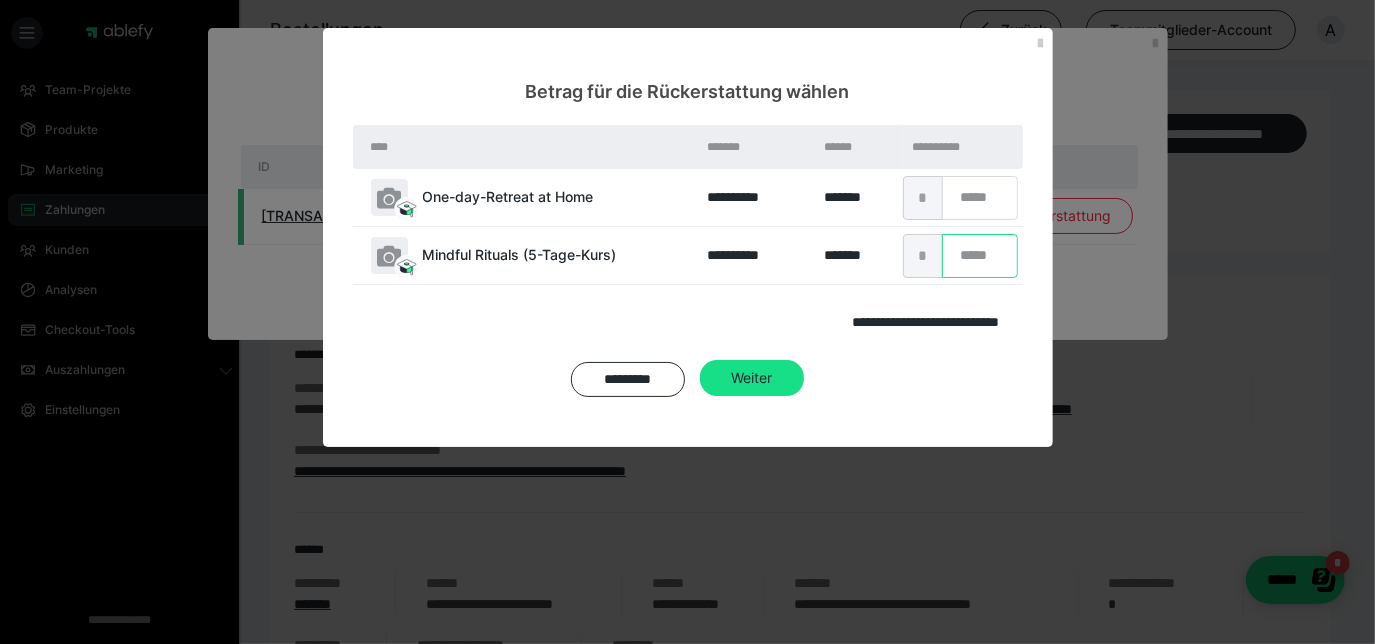 type on "**" 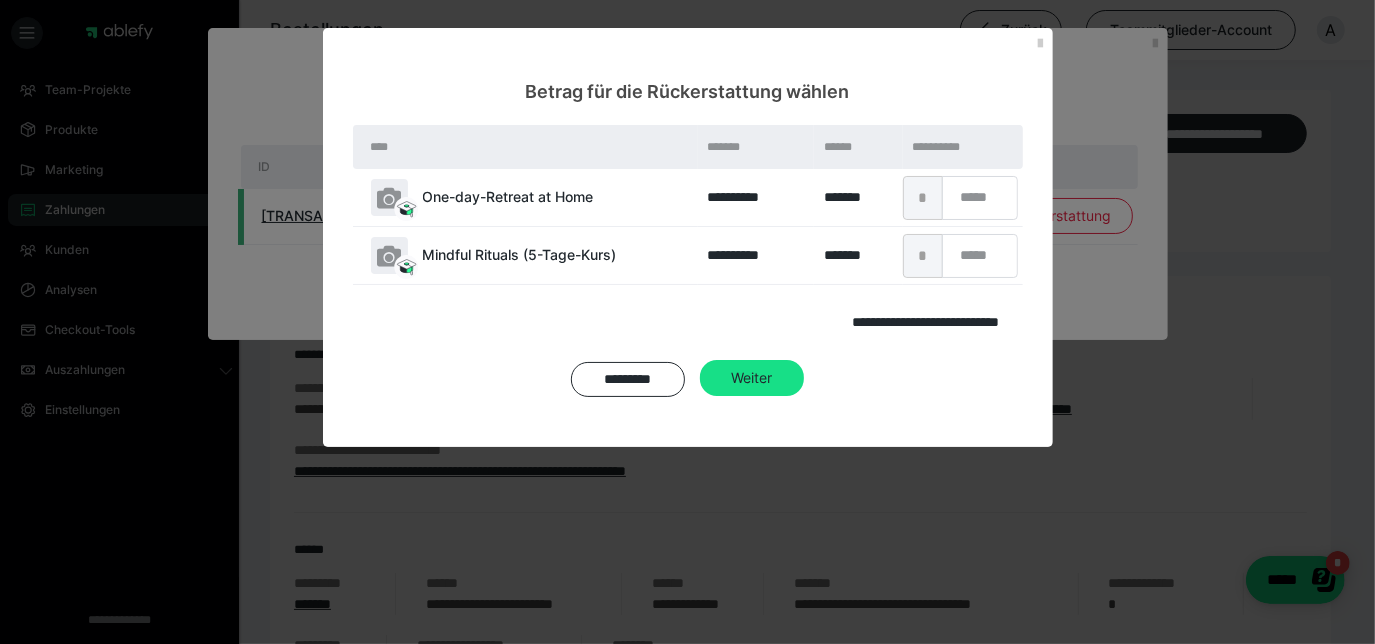type 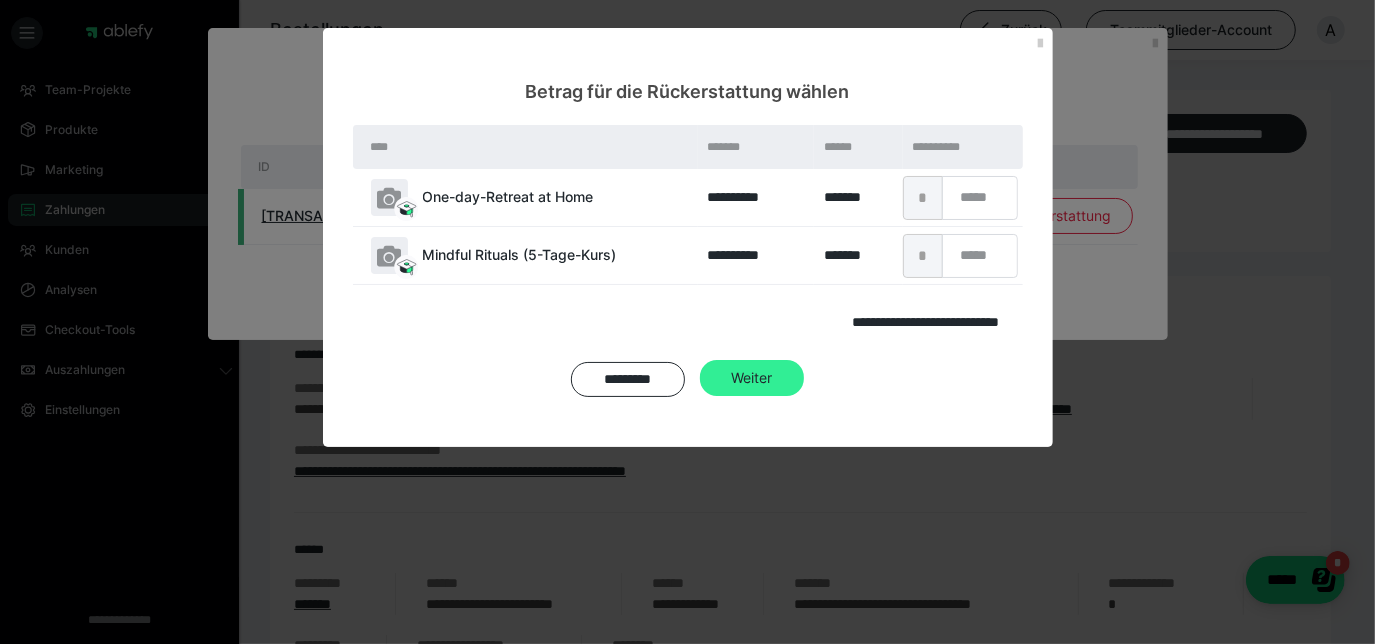 click on "Weiter" at bounding box center [752, 378] 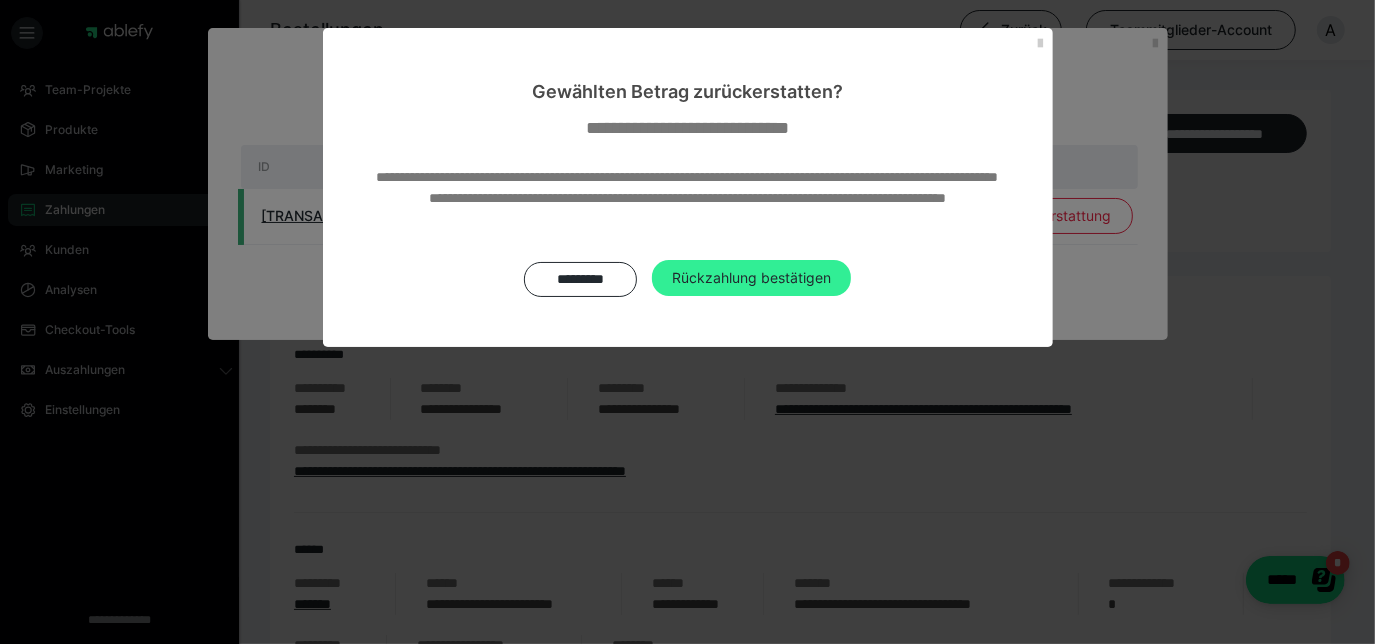 click on "Rückzahlung bestätigen" at bounding box center (751, 278) 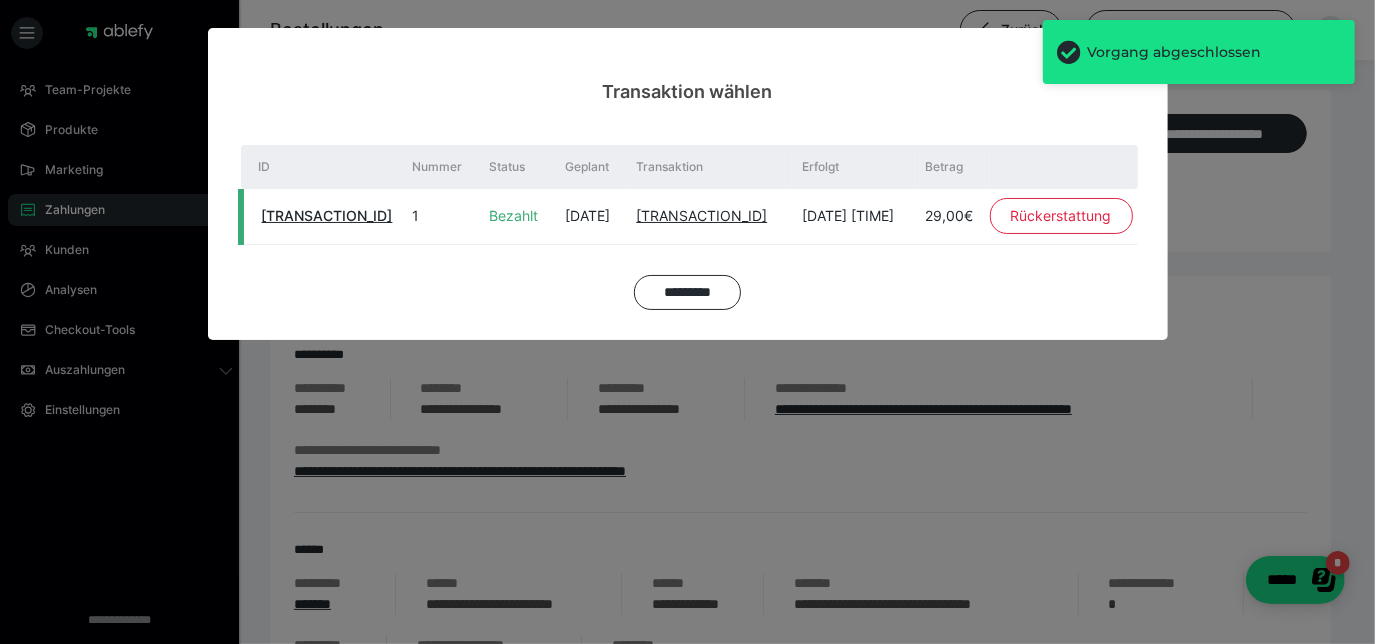 drag, startPoint x: 696, startPoint y: 288, endPoint x: 709, endPoint y: 179, distance: 109.77249 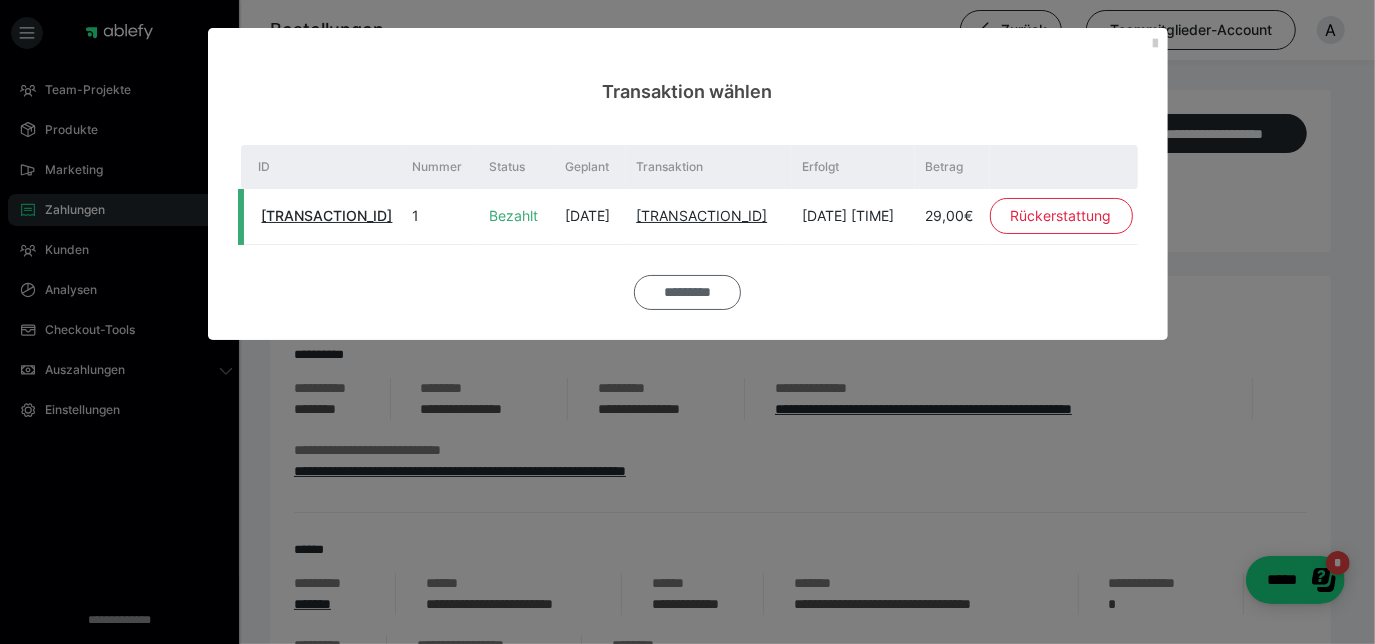 drag, startPoint x: 690, startPoint y: 282, endPoint x: 736, endPoint y: 280, distance: 46.043457 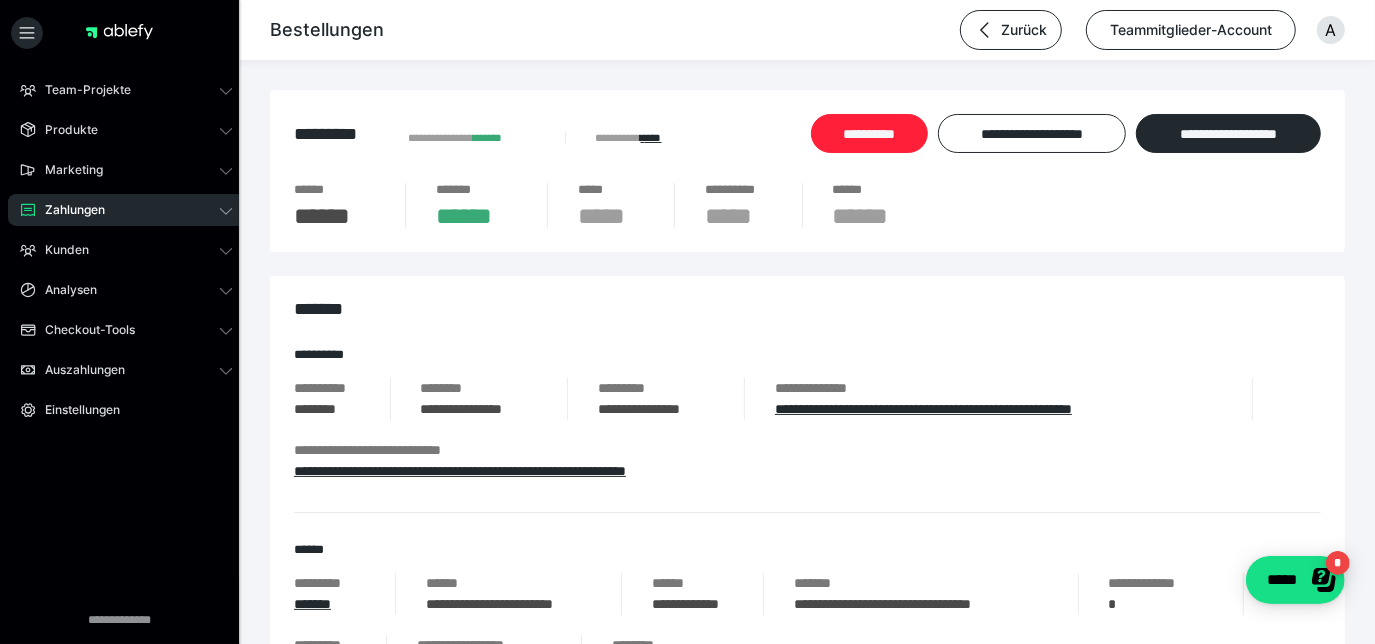 click on "**********" at bounding box center (869, 133) 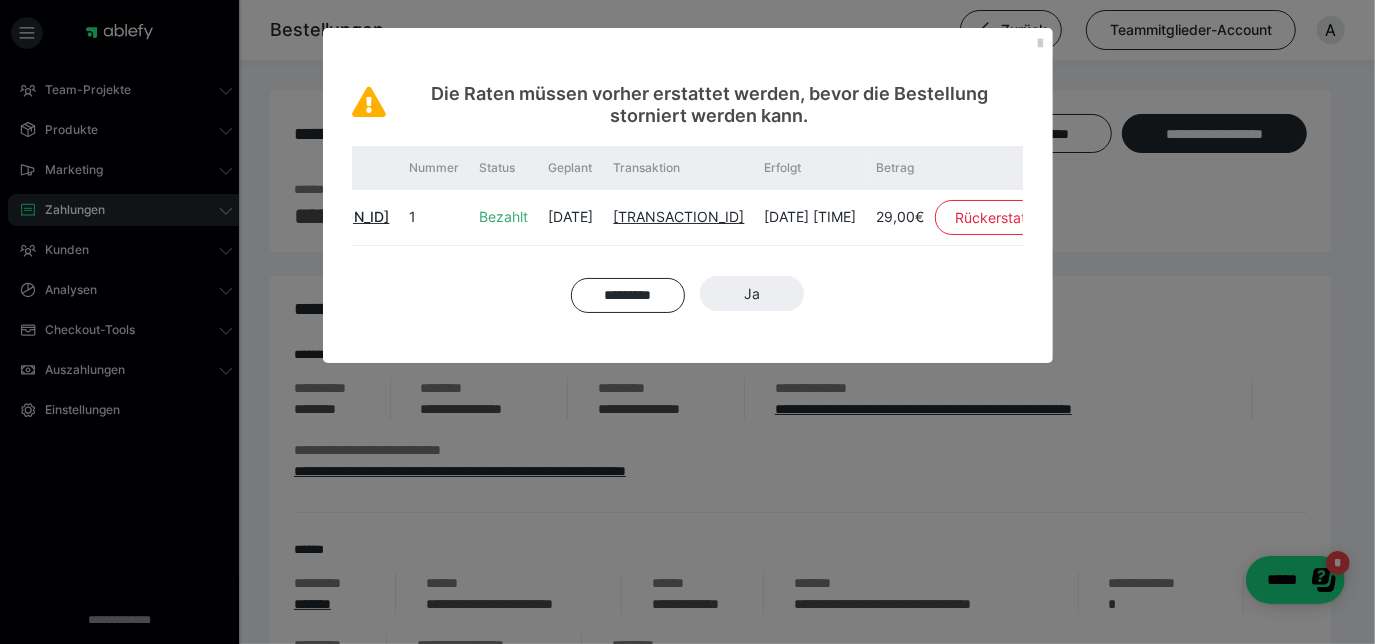 scroll, scrollTop: 0, scrollLeft: 0, axis: both 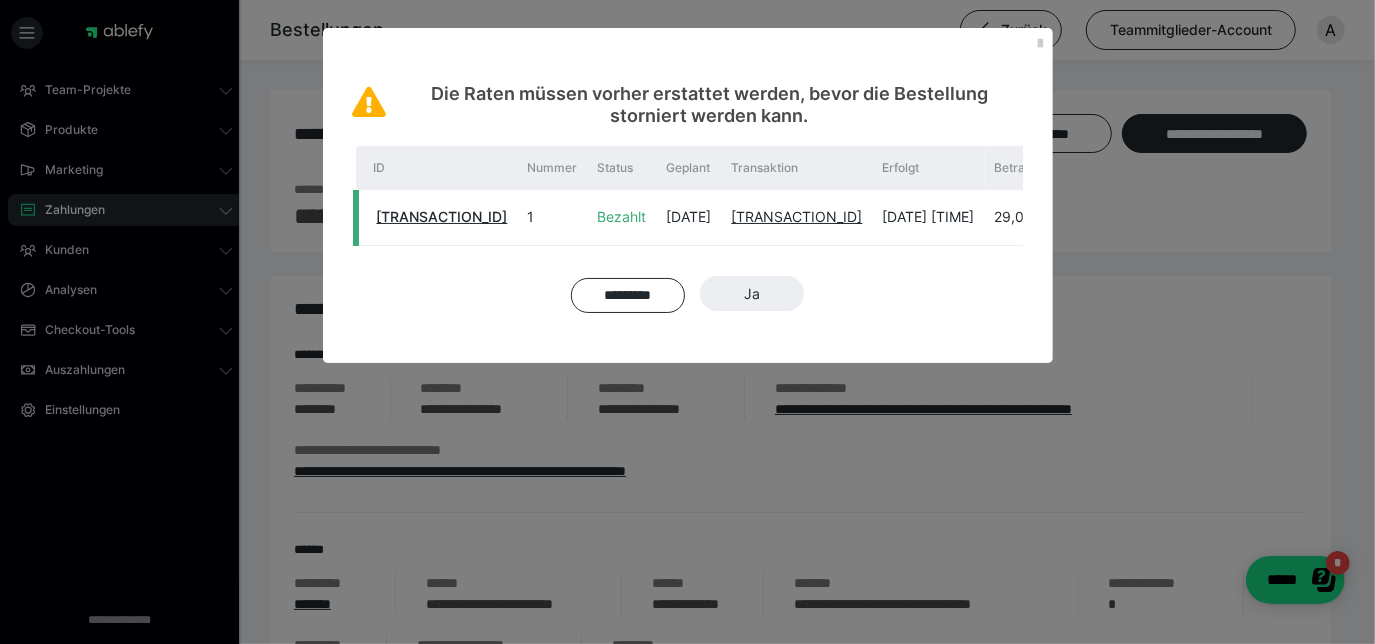 click on "Die Raten müssen vorher erstattet werden, bevor die Bestellung storniert werden kann." at bounding box center [688, 77] 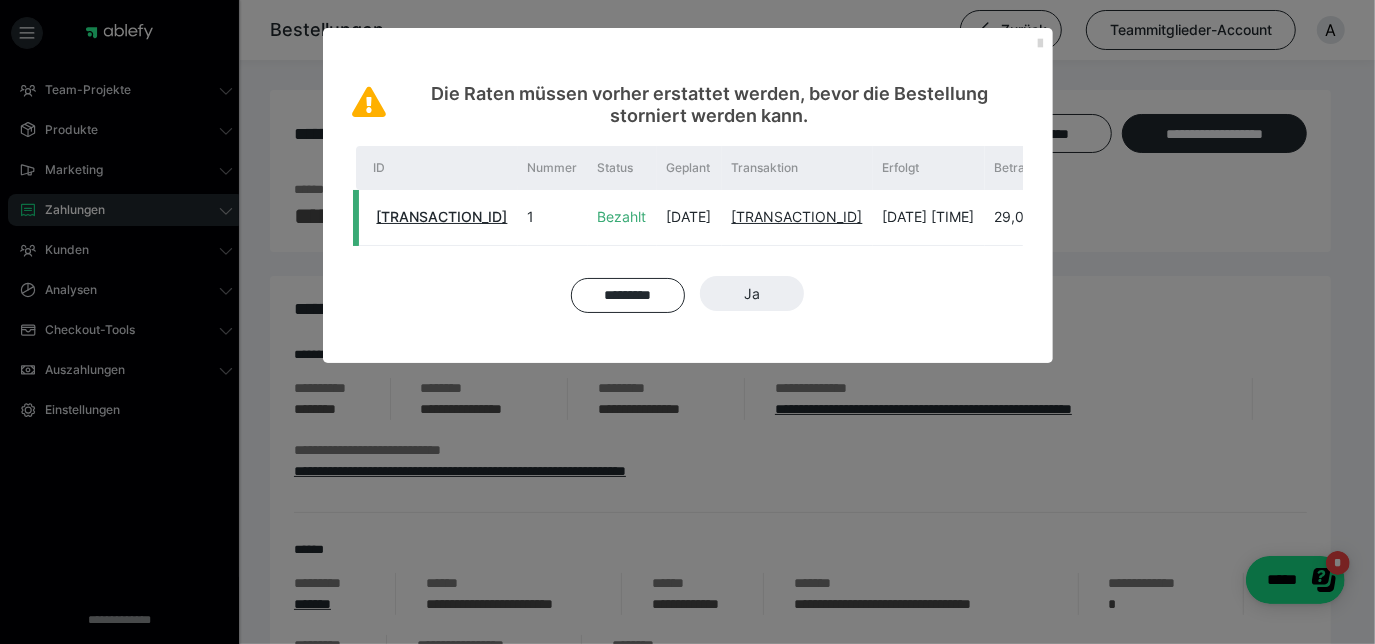 click at bounding box center [1041, 44] 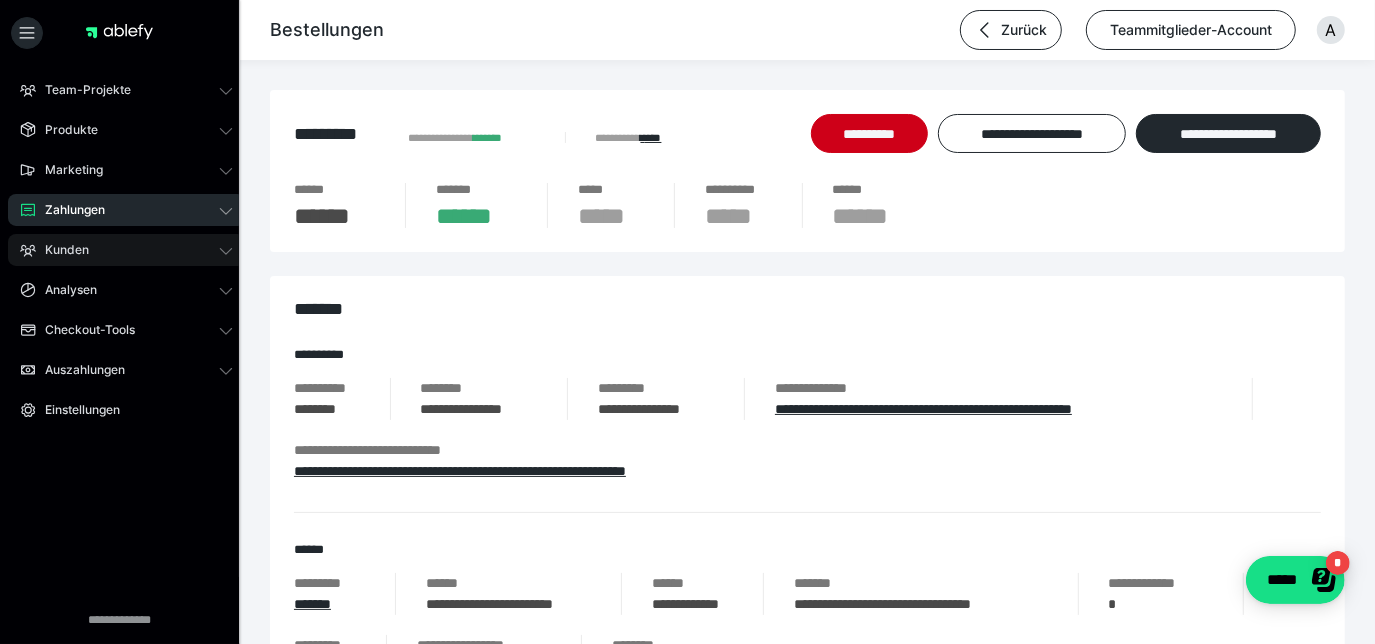 click on "Kunden" at bounding box center (126, 250) 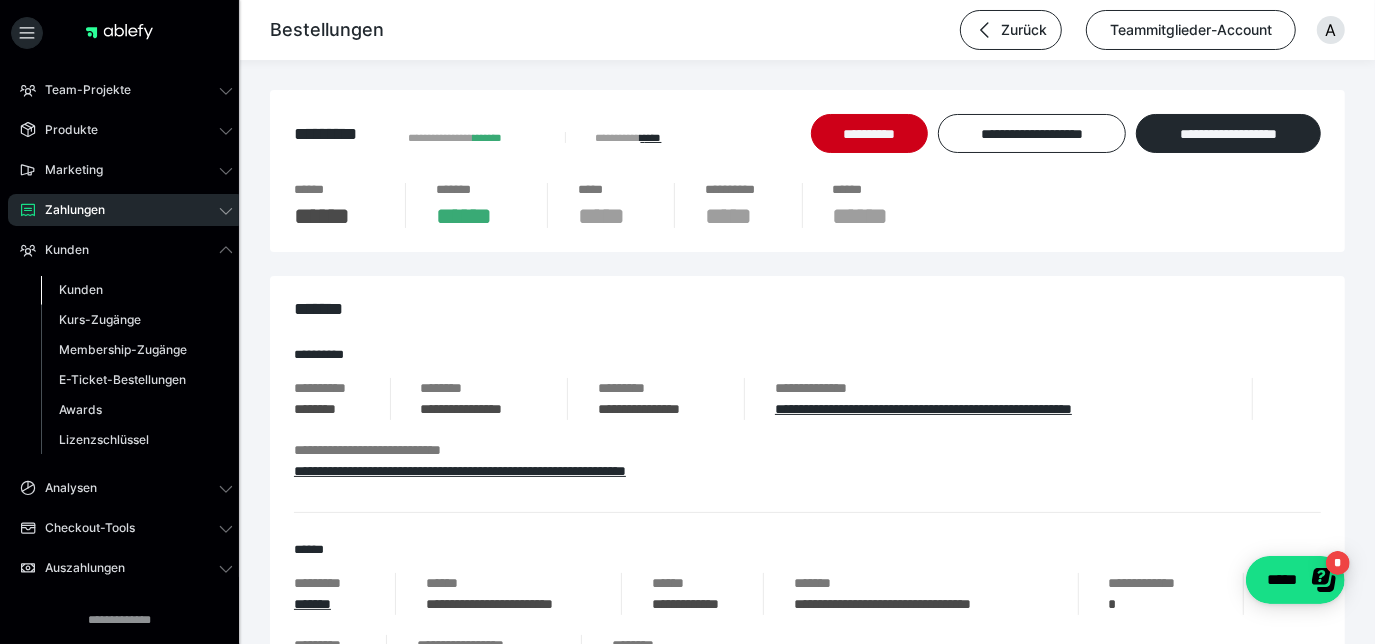 click on "Kunden" at bounding box center (81, 289) 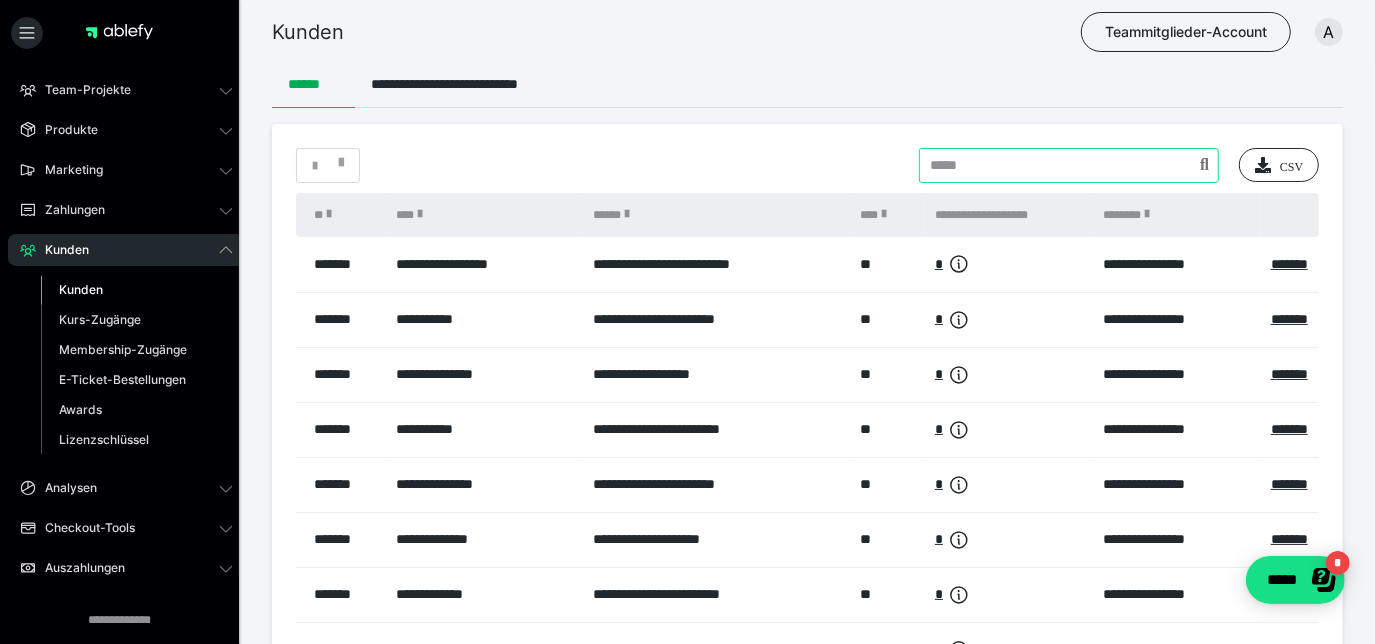 click at bounding box center (1069, 165) 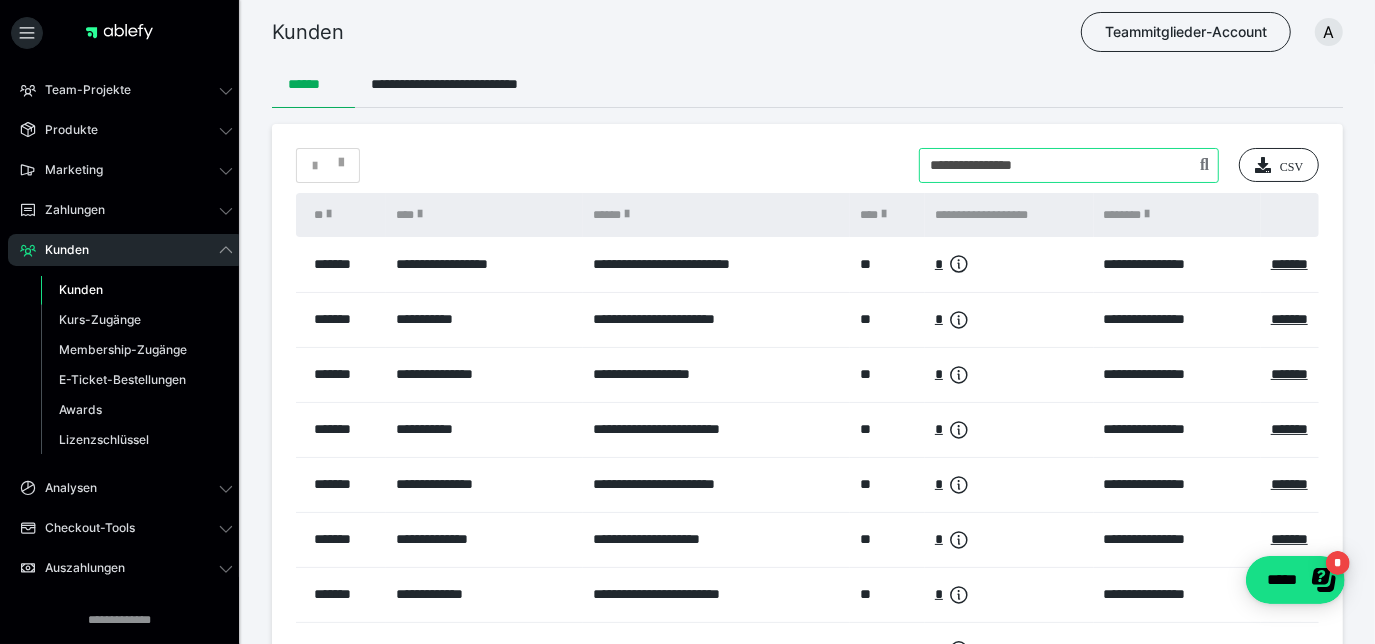 type on "**********" 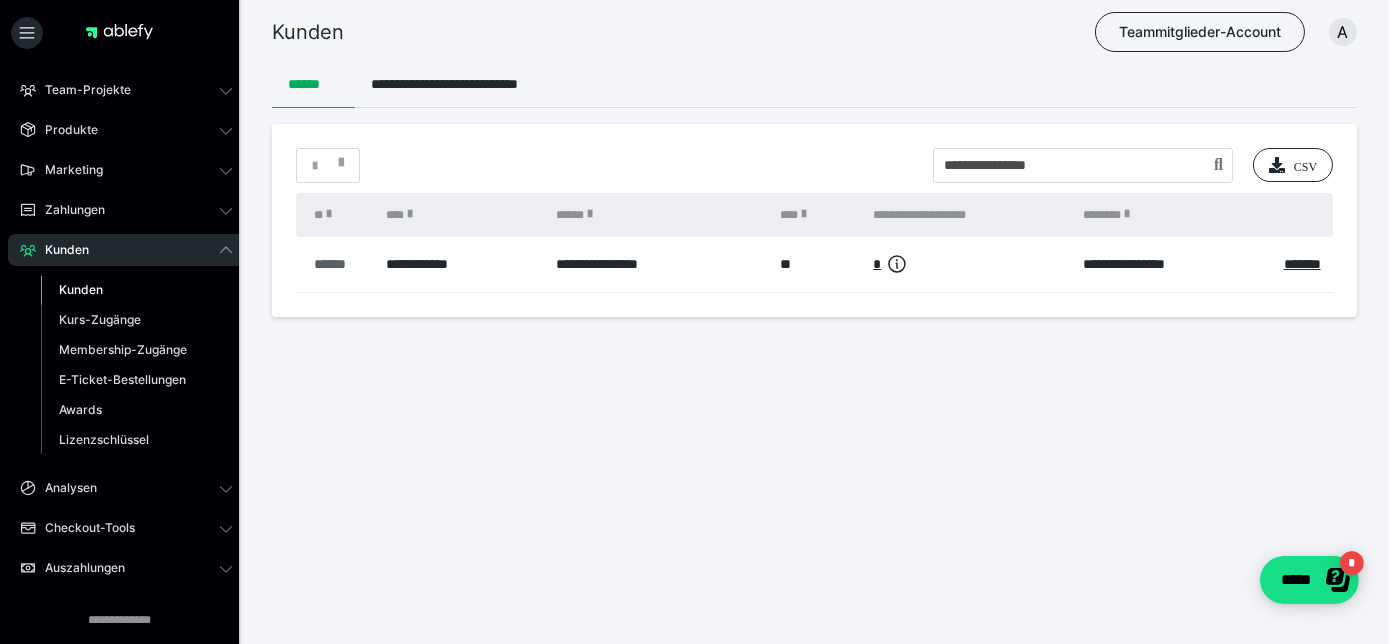 click on "******" at bounding box center (340, 264) 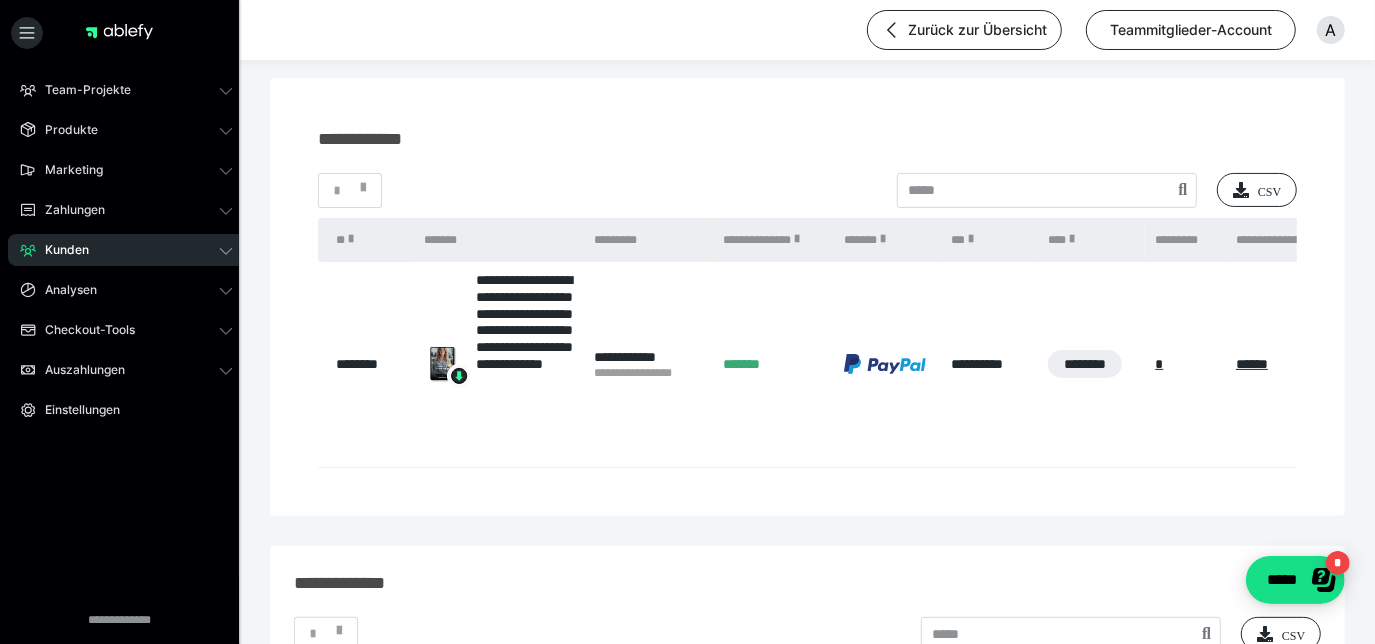 scroll, scrollTop: 186, scrollLeft: 0, axis: vertical 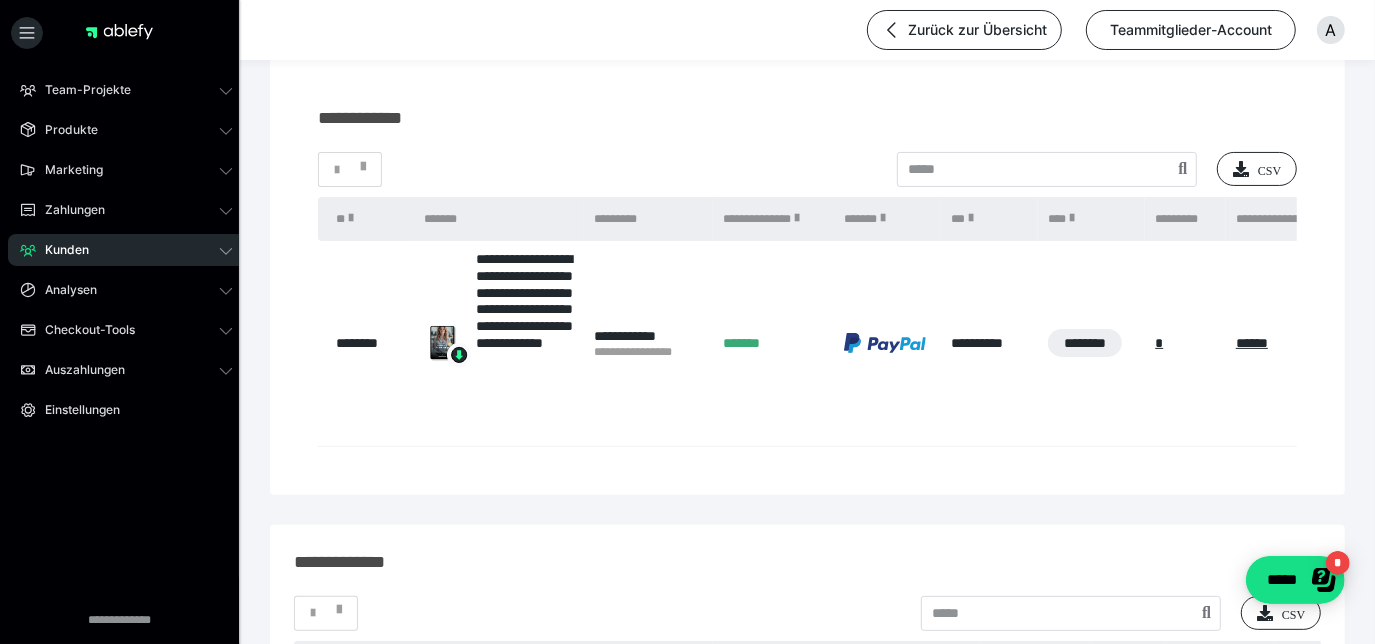 click on "Kunden" at bounding box center [126, 250] 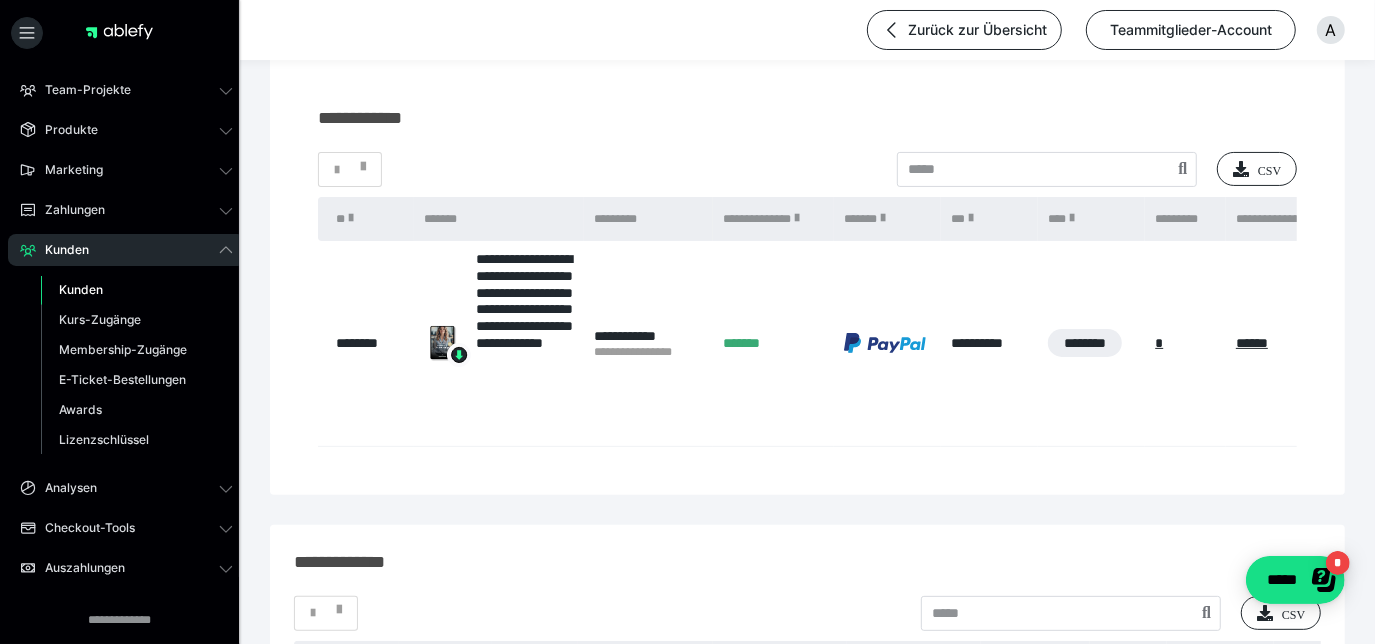 click on "Kunden" at bounding box center [137, 290] 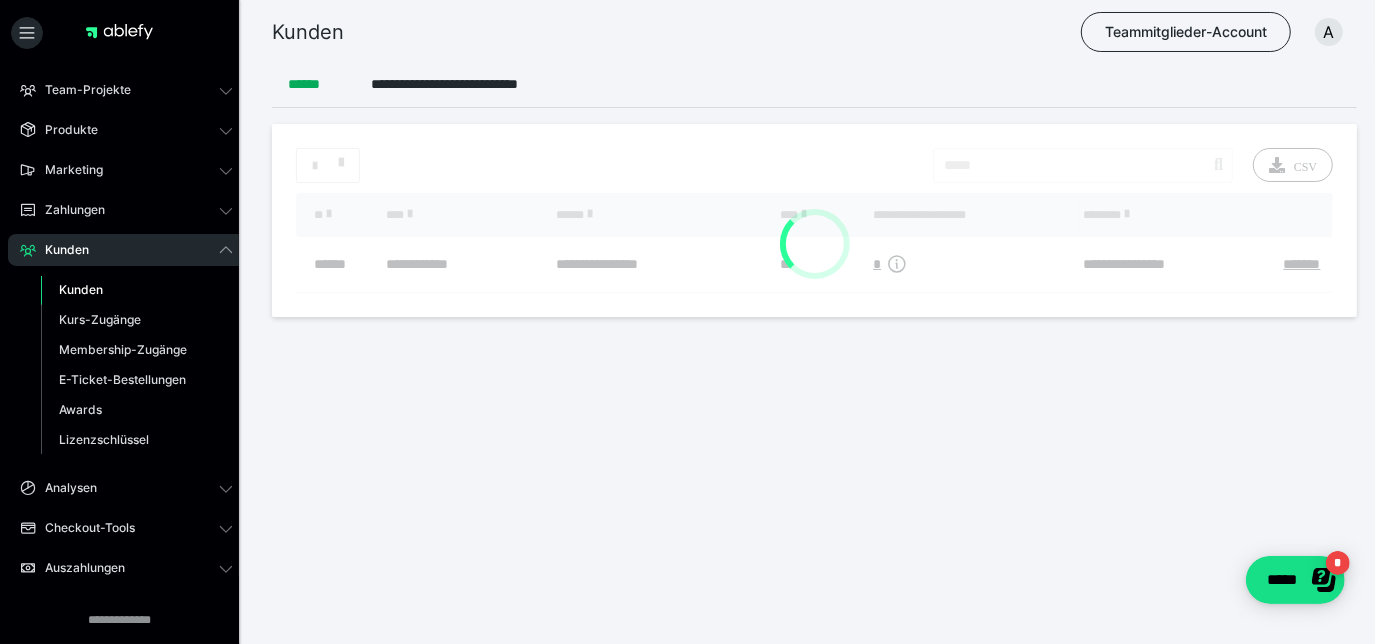 scroll, scrollTop: 0, scrollLeft: 0, axis: both 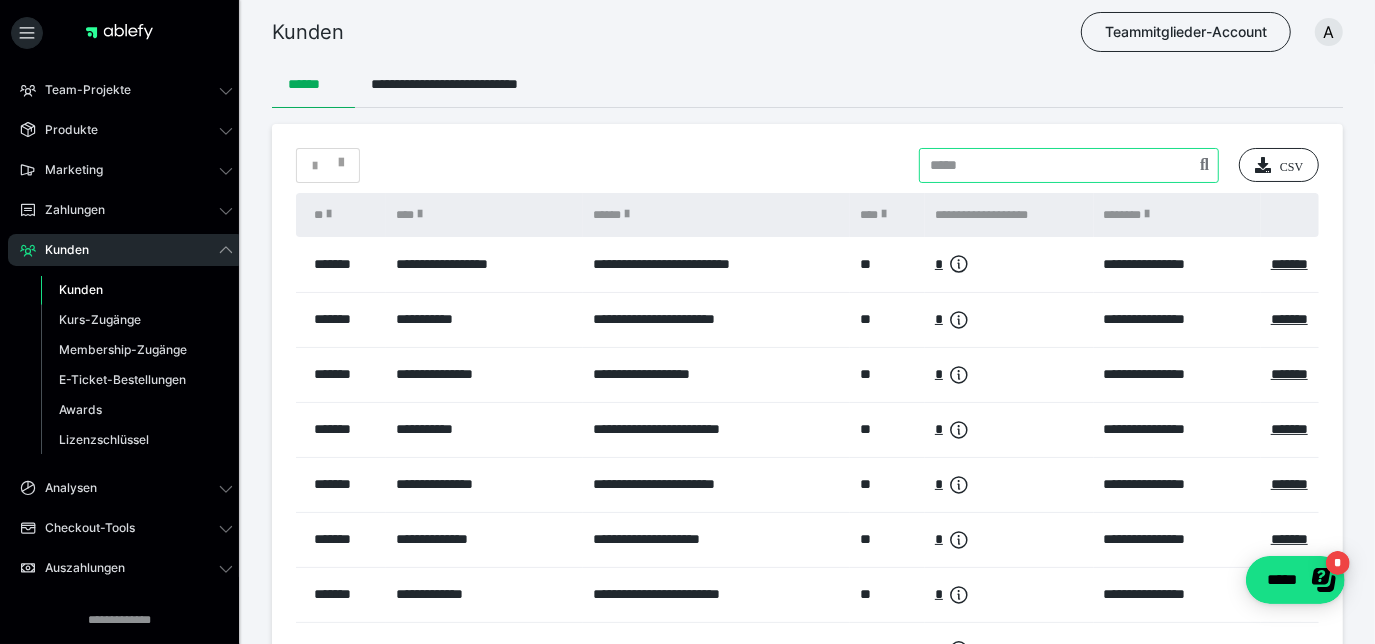 click at bounding box center [1069, 165] 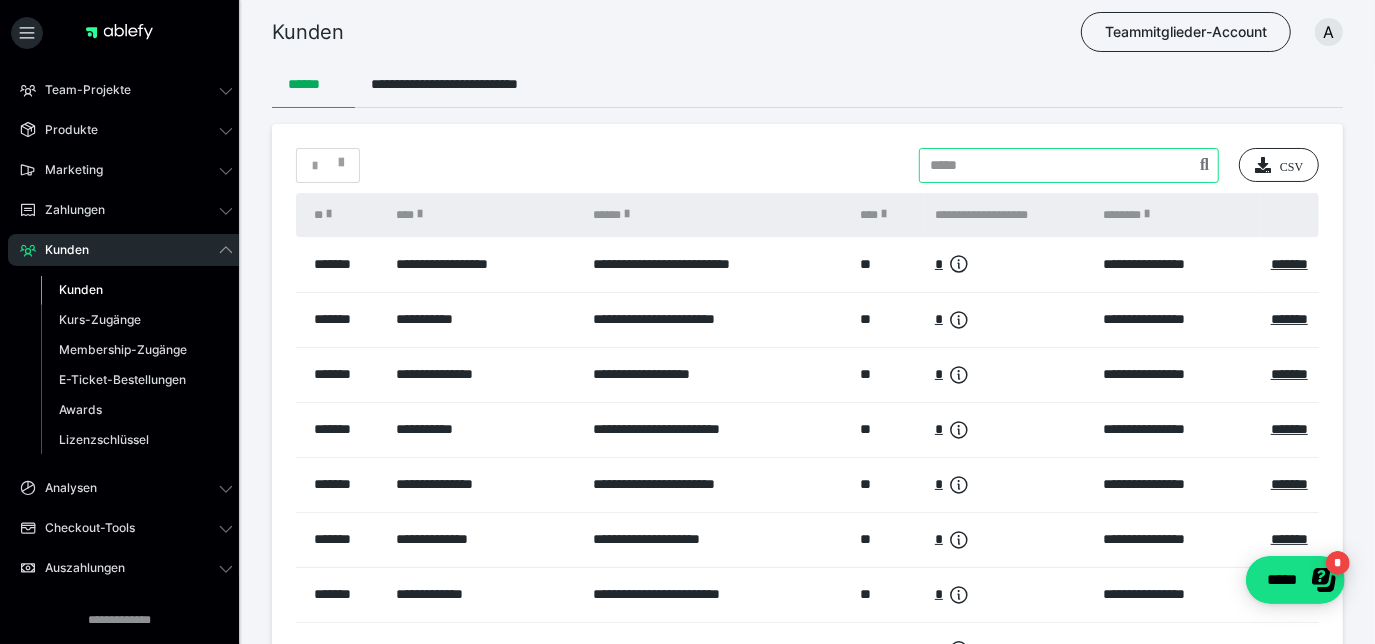 paste on "**********" 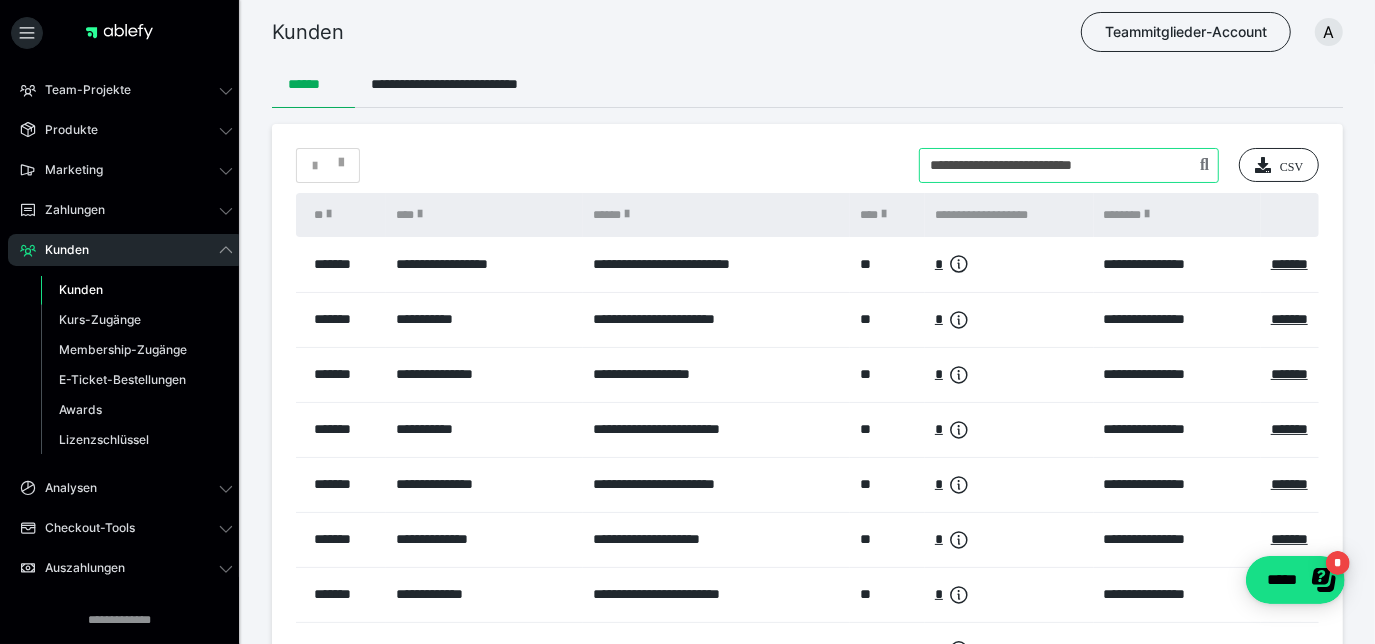 type on "**********" 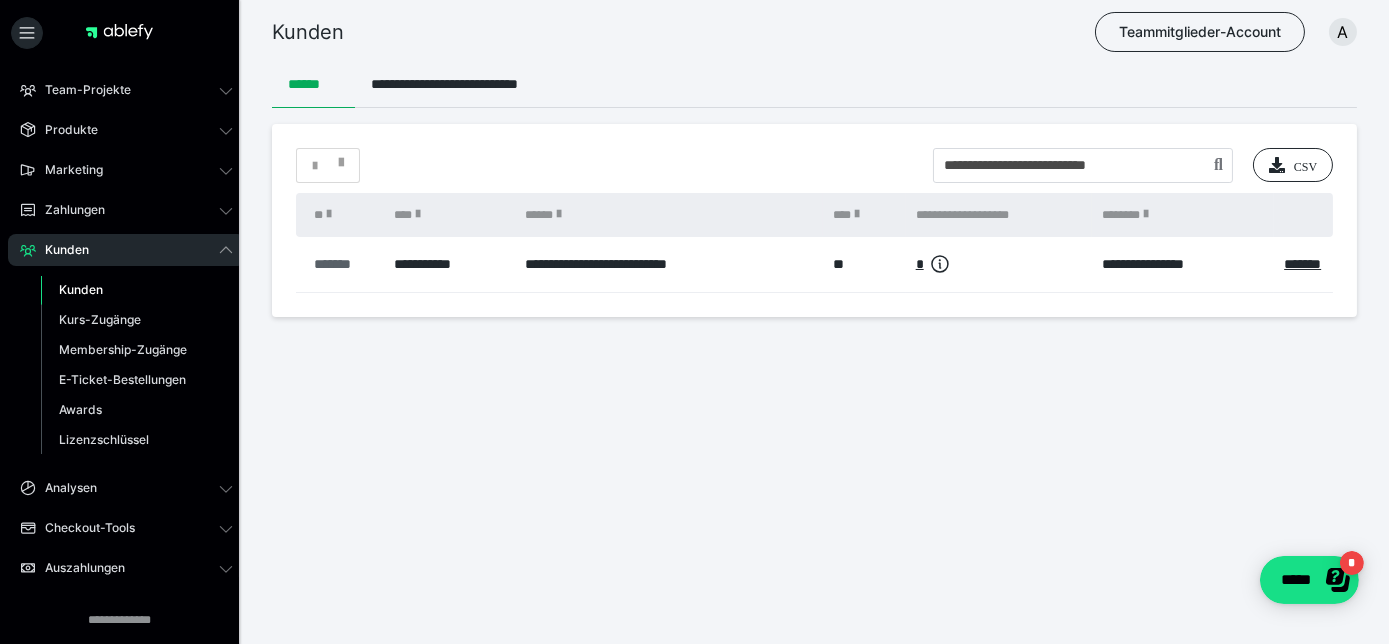 click on "*******" at bounding box center [344, 264] 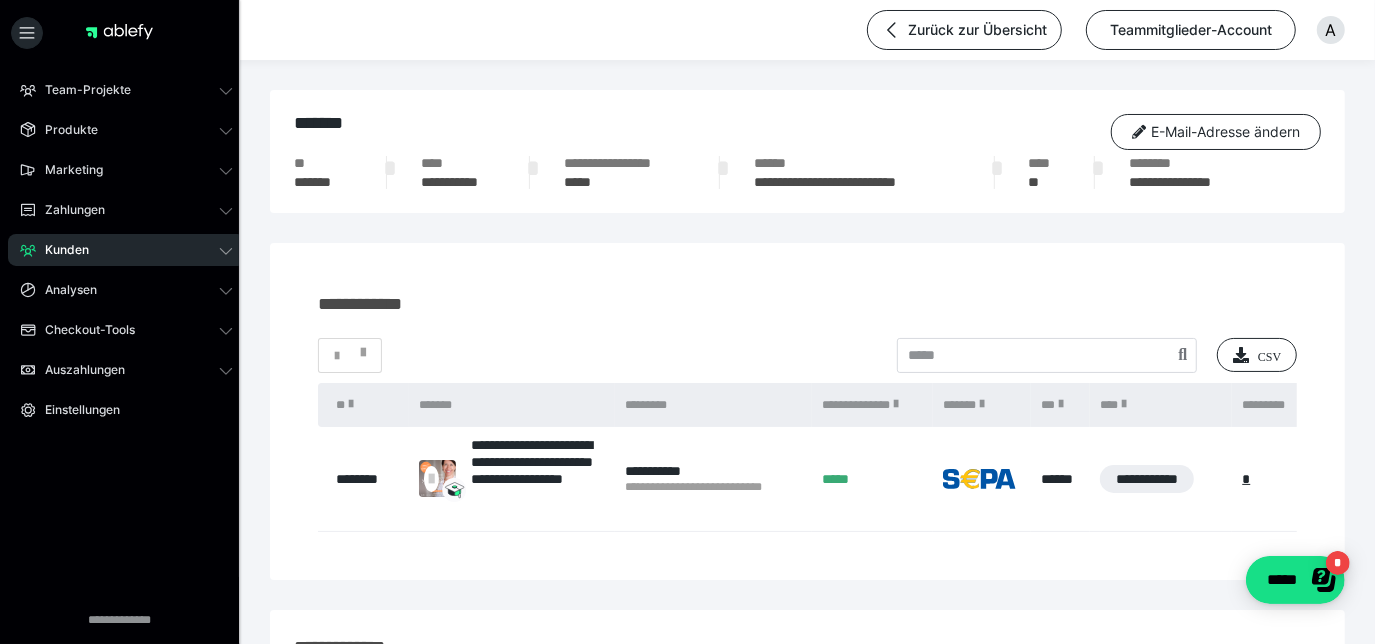 scroll, scrollTop: 5, scrollLeft: 0, axis: vertical 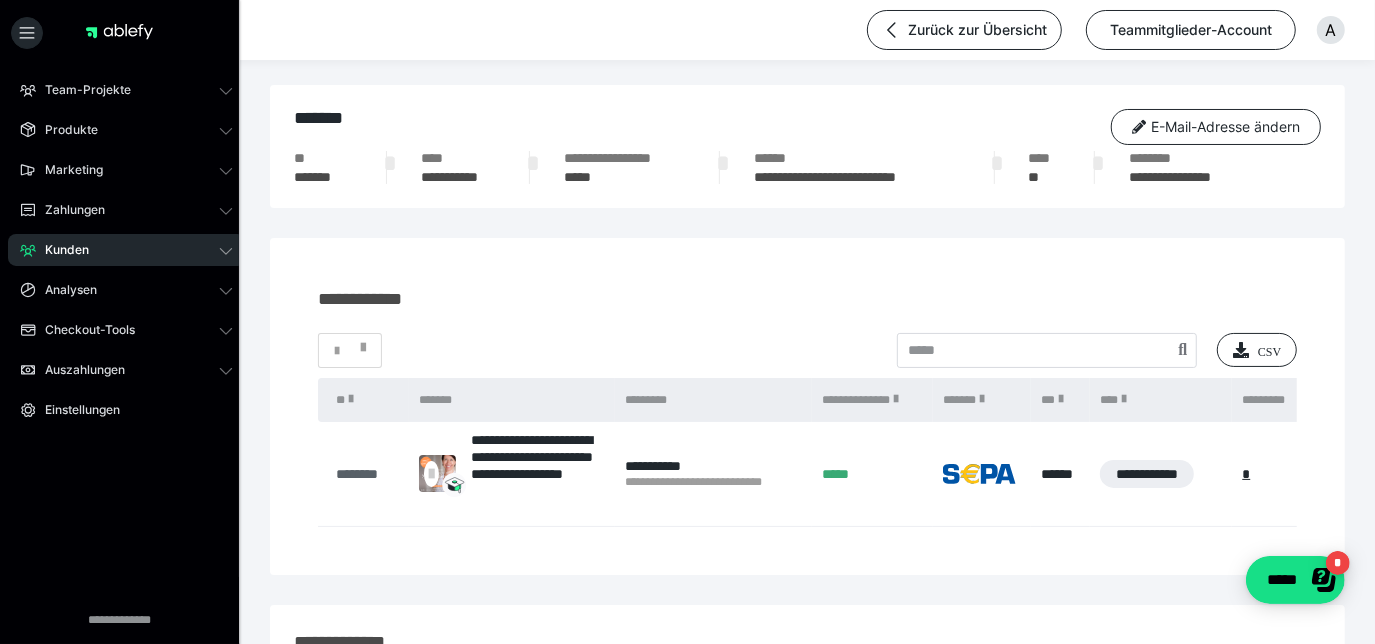 click on "********" at bounding box center (367, 474) 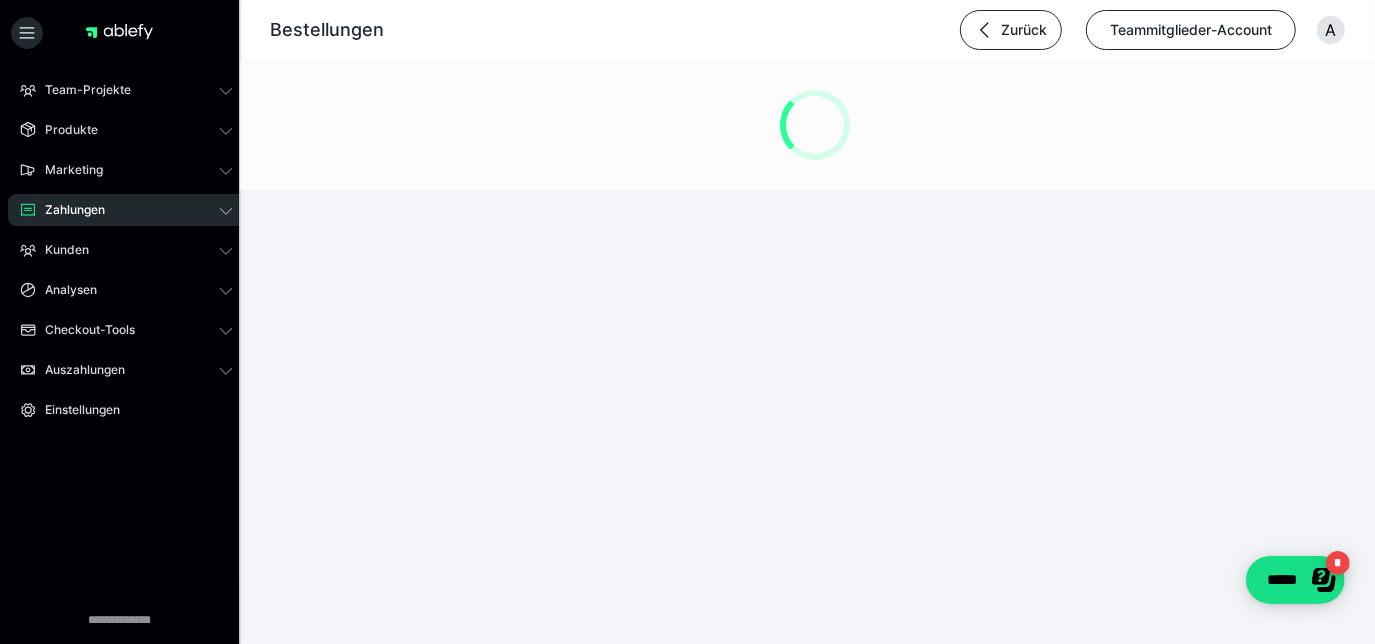 scroll, scrollTop: 0, scrollLeft: 0, axis: both 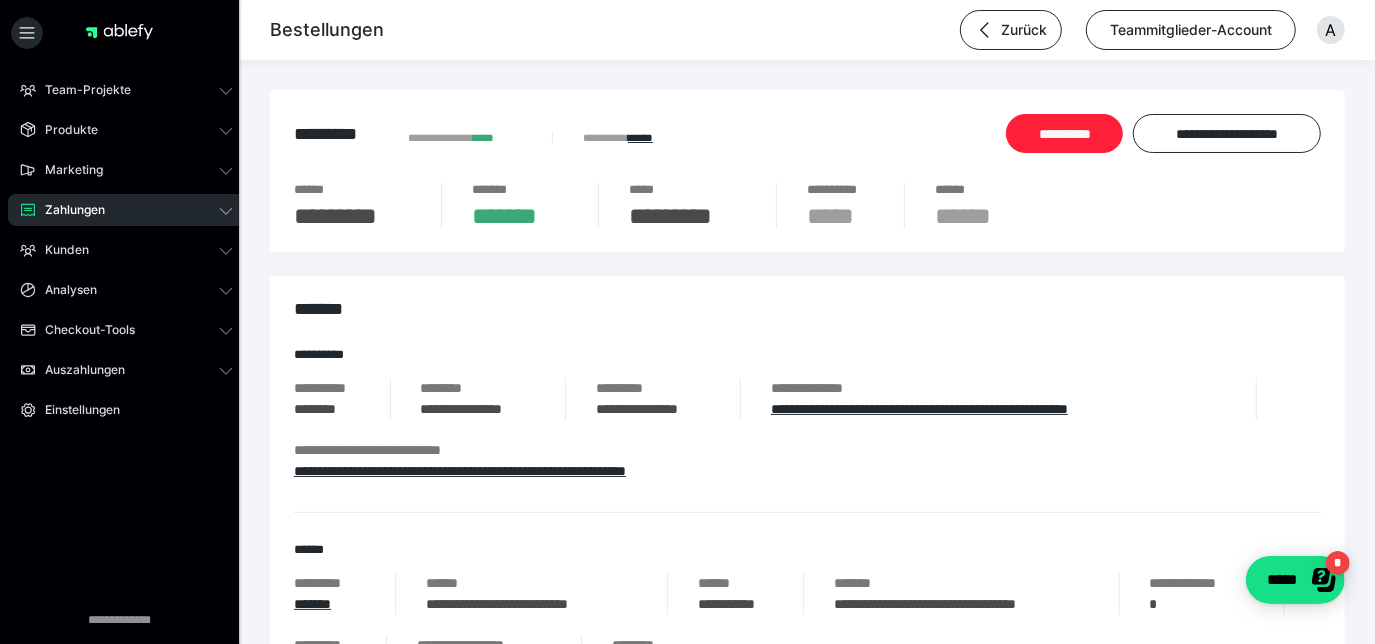click on "**********" at bounding box center [1064, 133] 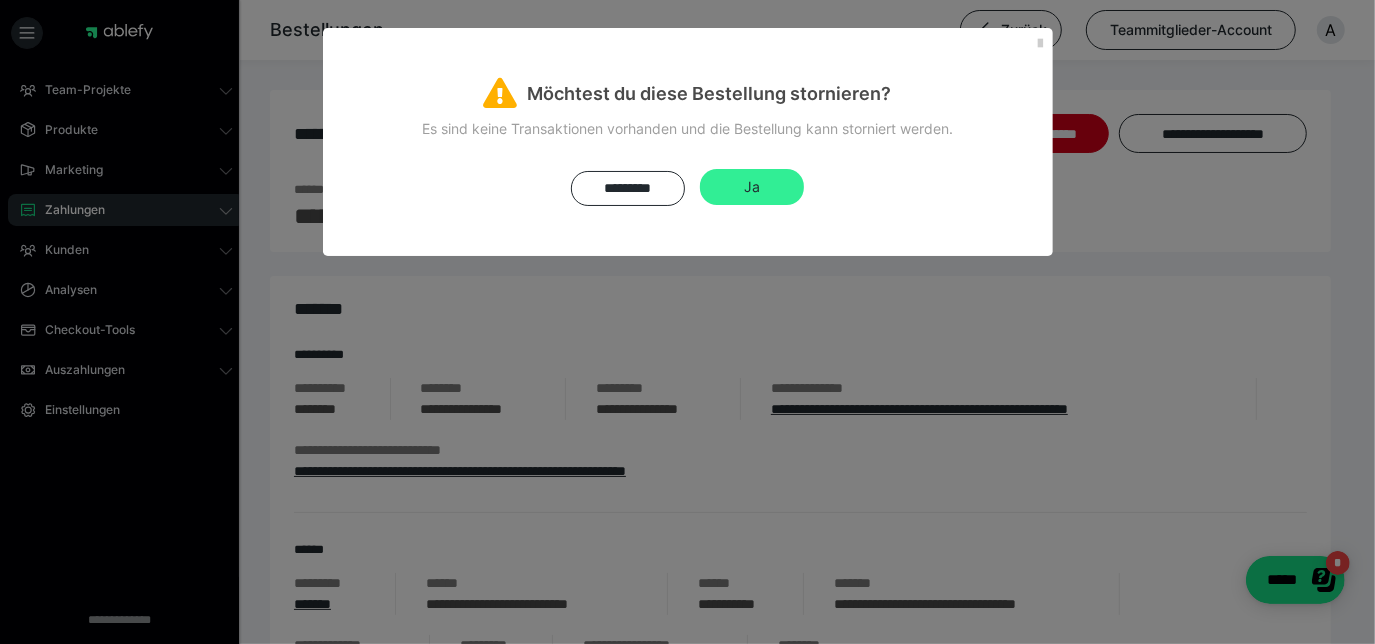 click on "Ja" at bounding box center (752, 187) 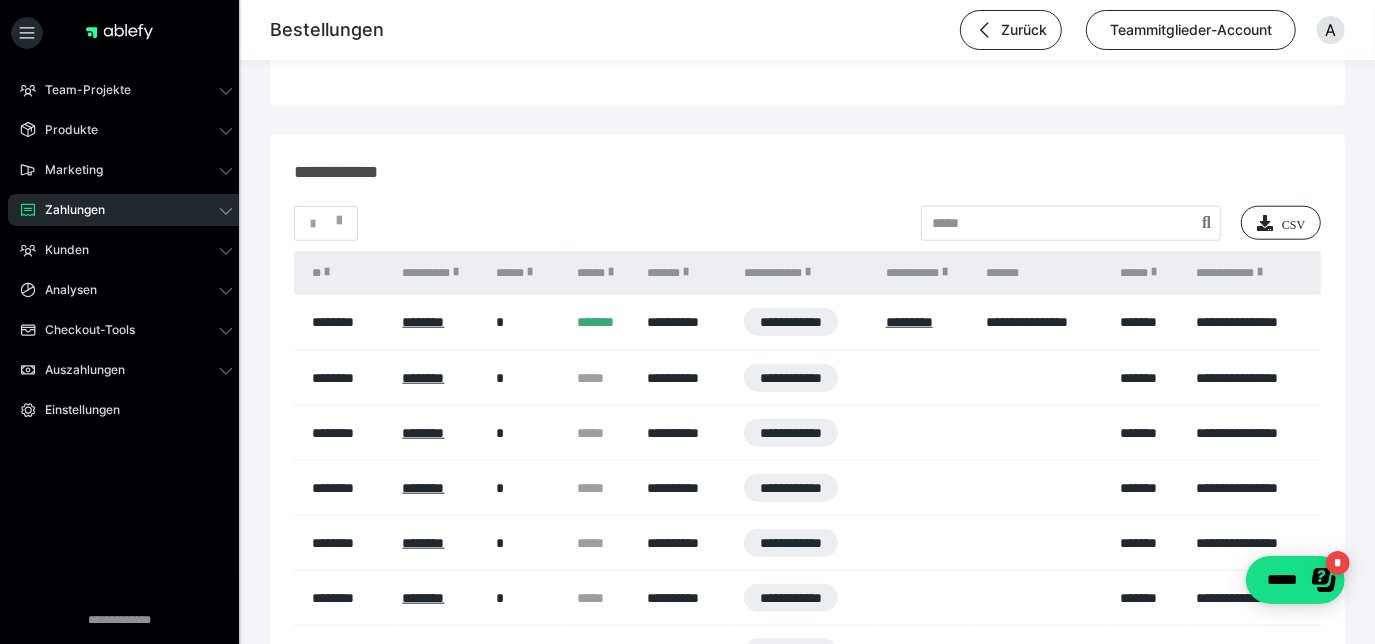 scroll, scrollTop: 1290, scrollLeft: 0, axis: vertical 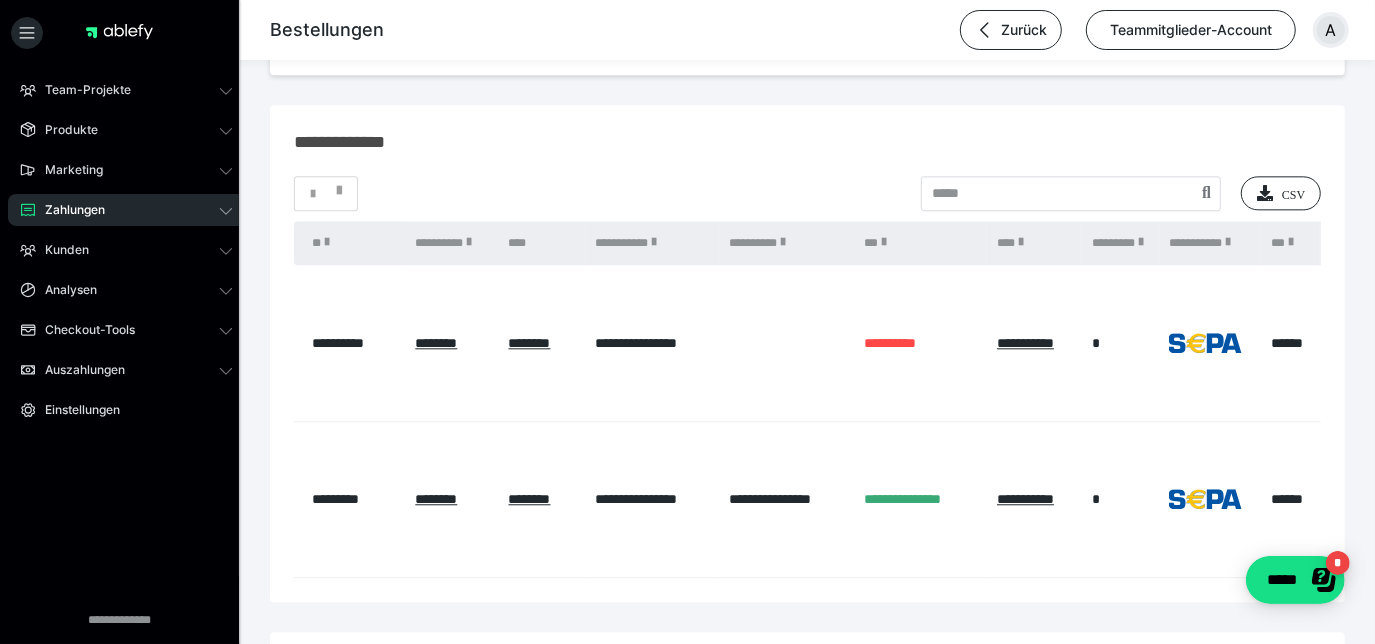click on "A" at bounding box center (1331, 30) 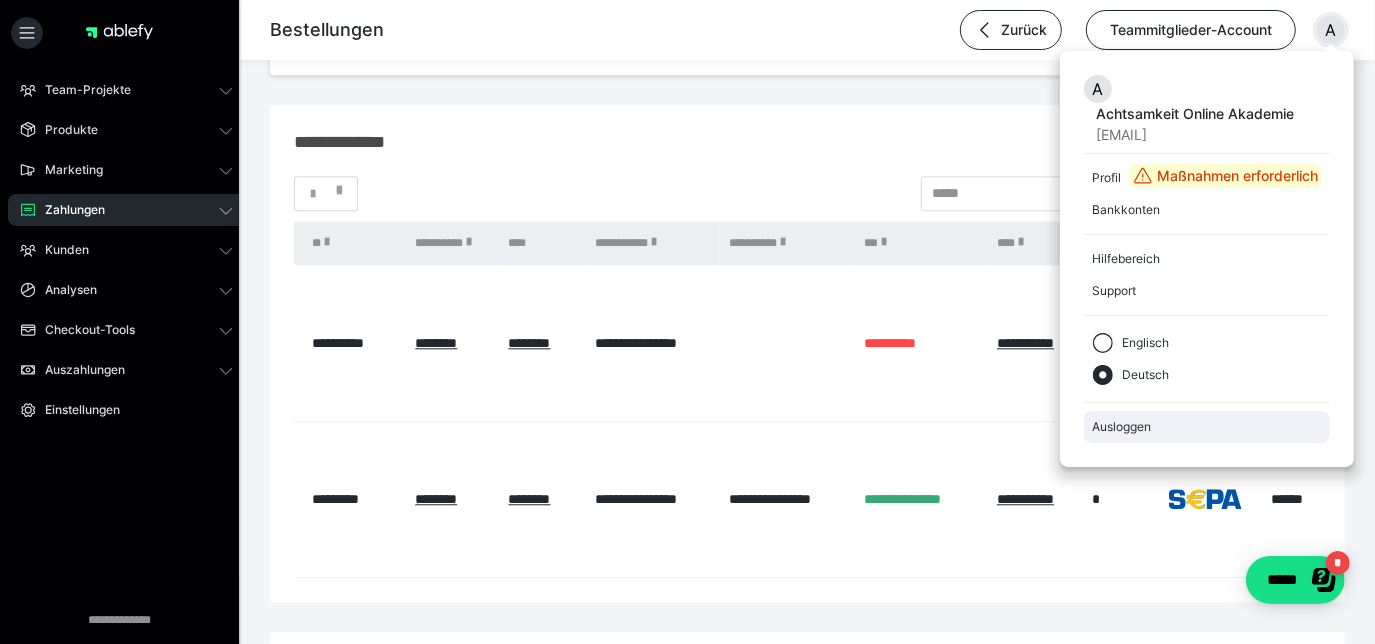 click on "Ausloggen" at bounding box center [1207, 427] 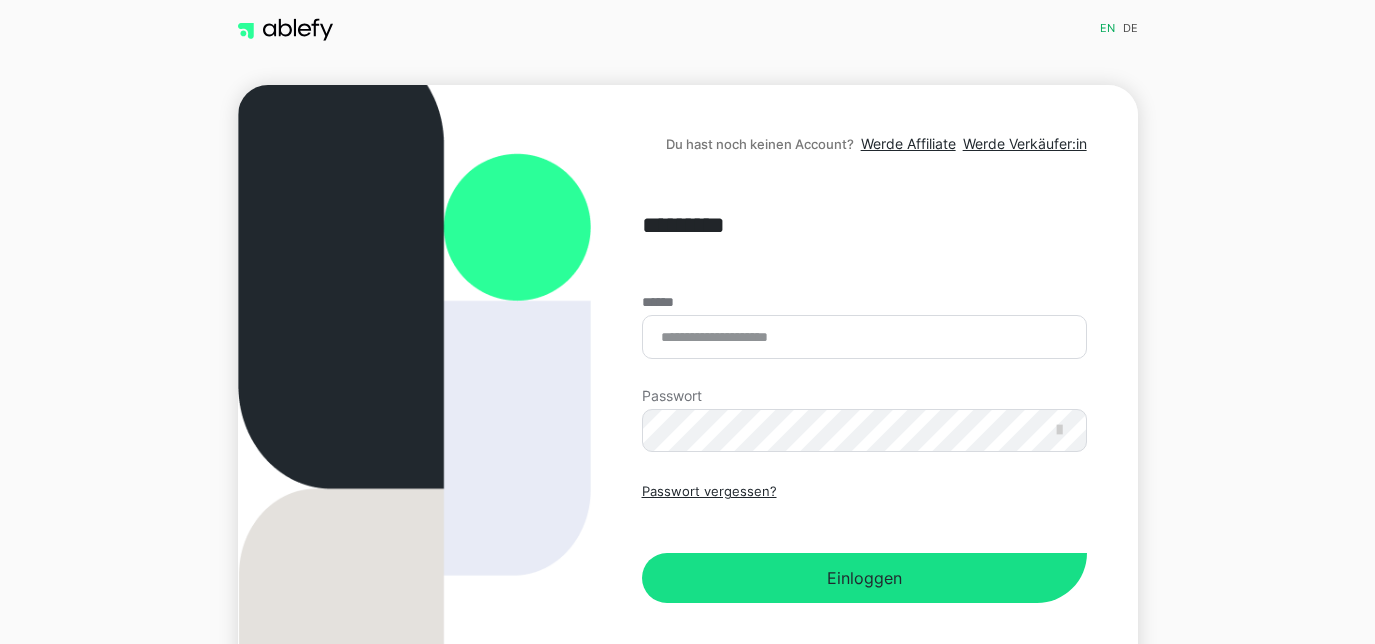 scroll, scrollTop: 0, scrollLeft: 0, axis: both 